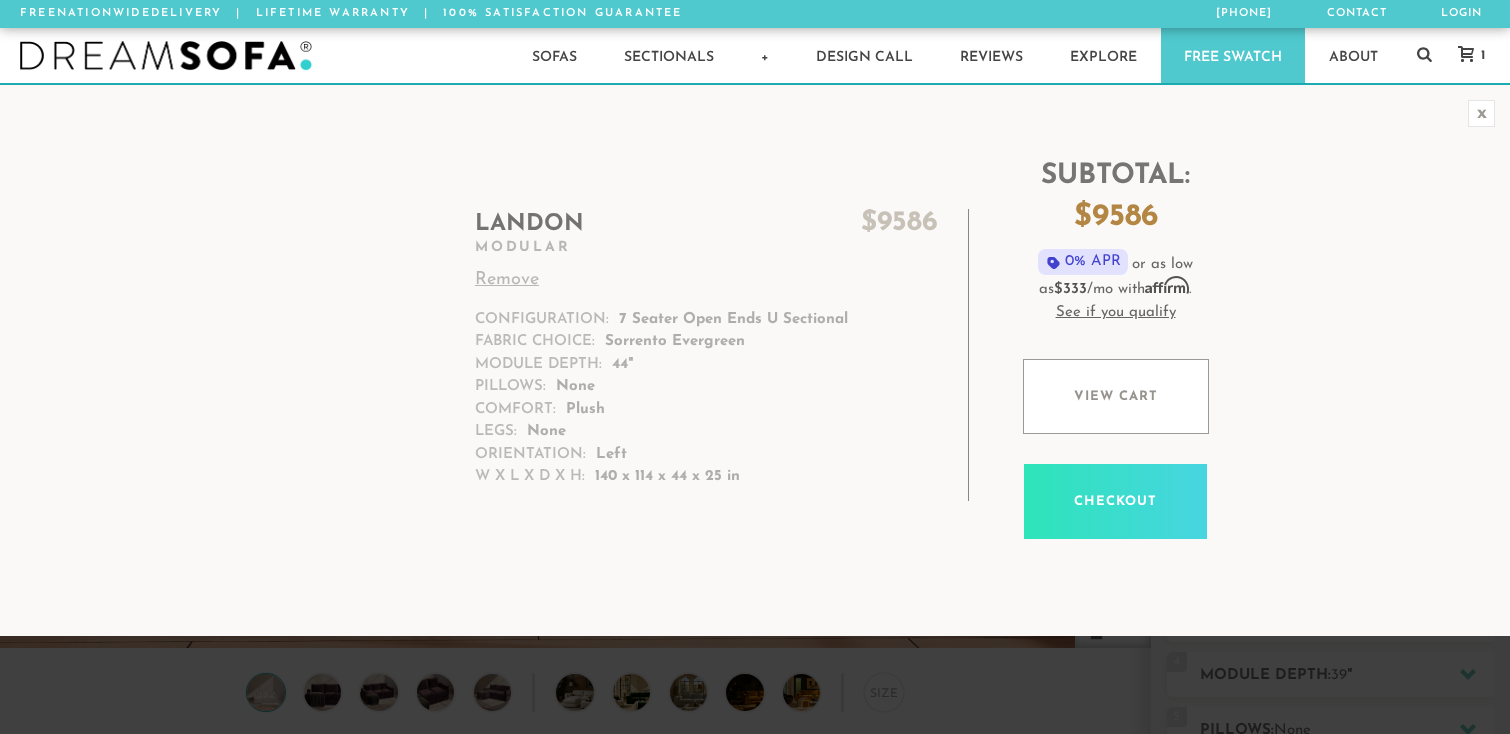 scroll, scrollTop: 0, scrollLeft: 0, axis: both 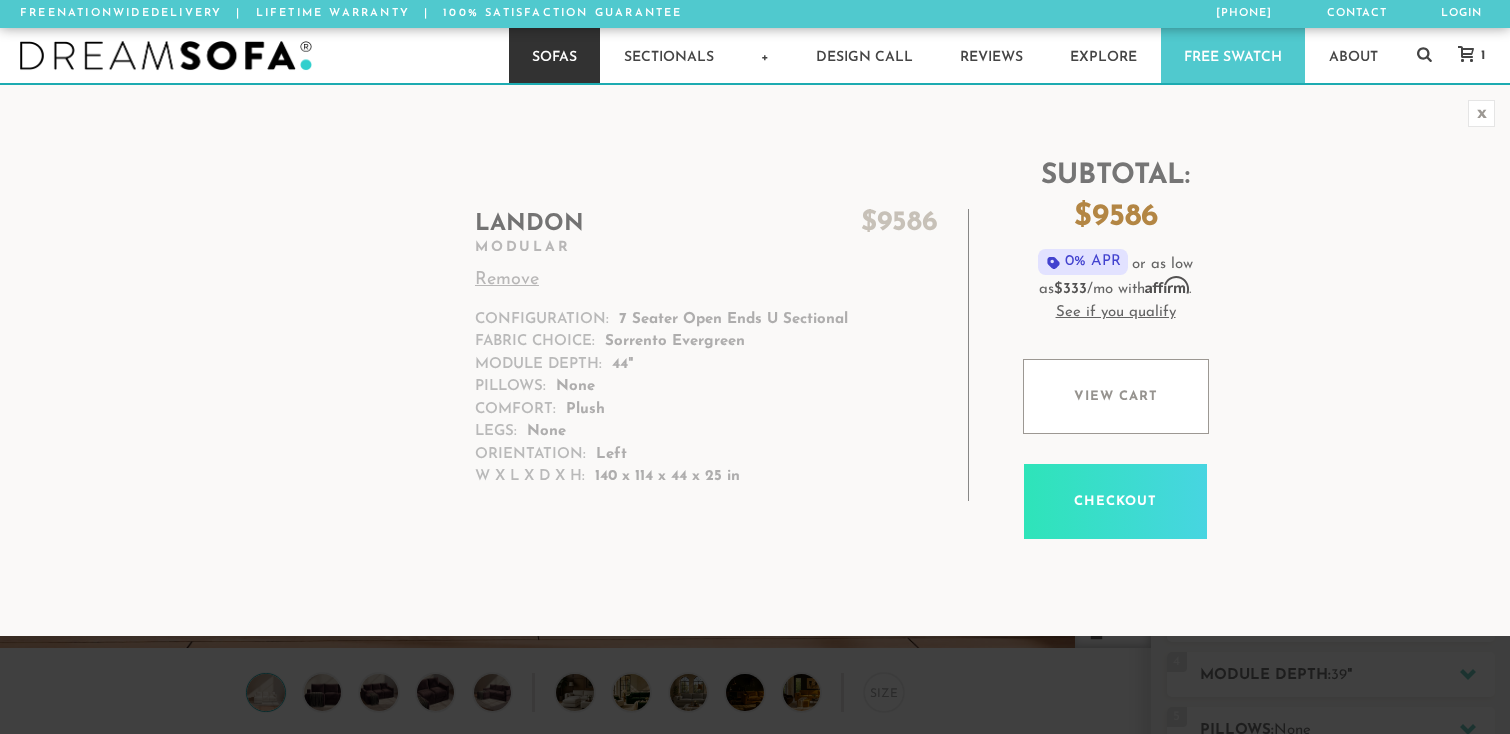click on "Sofas" at bounding box center [554, 55] 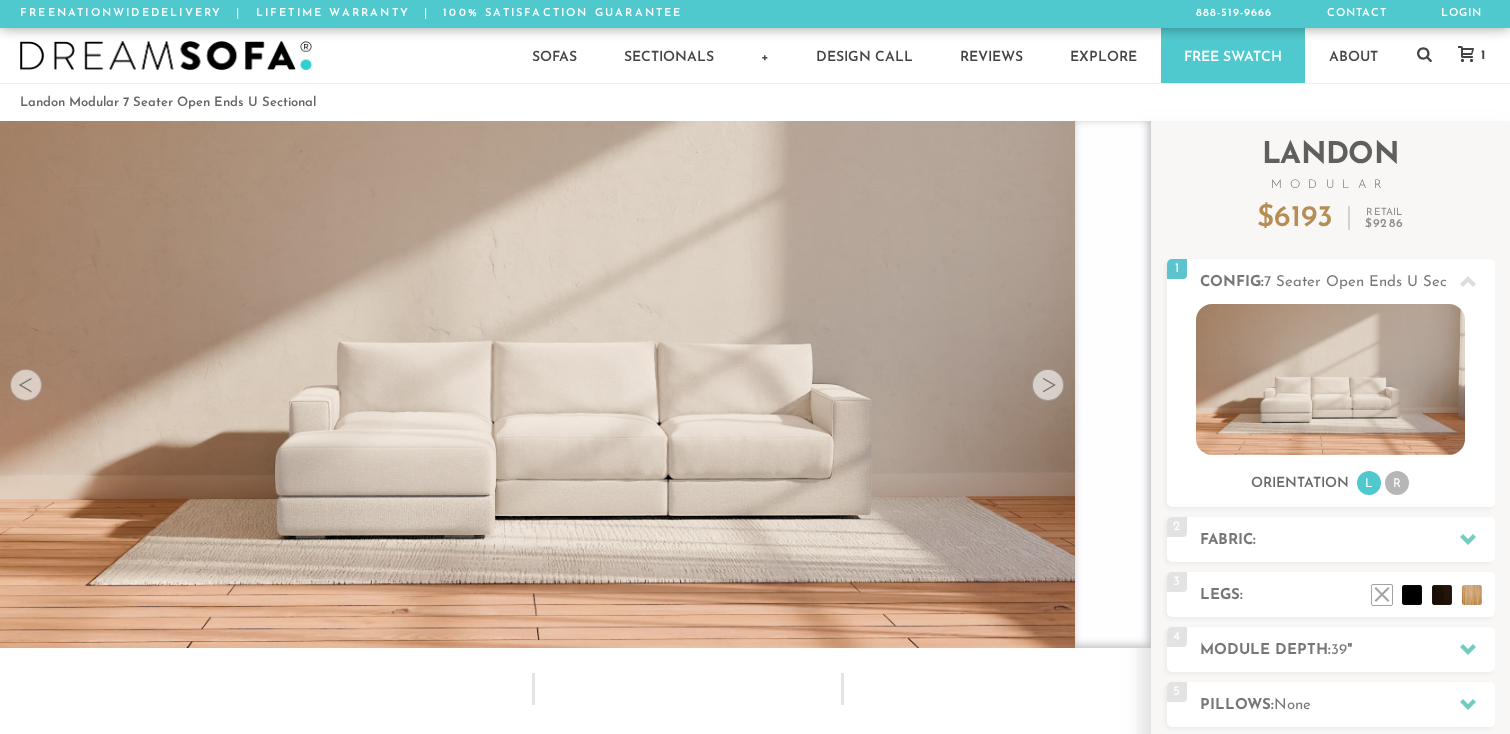 scroll, scrollTop: 0, scrollLeft: 0, axis: both 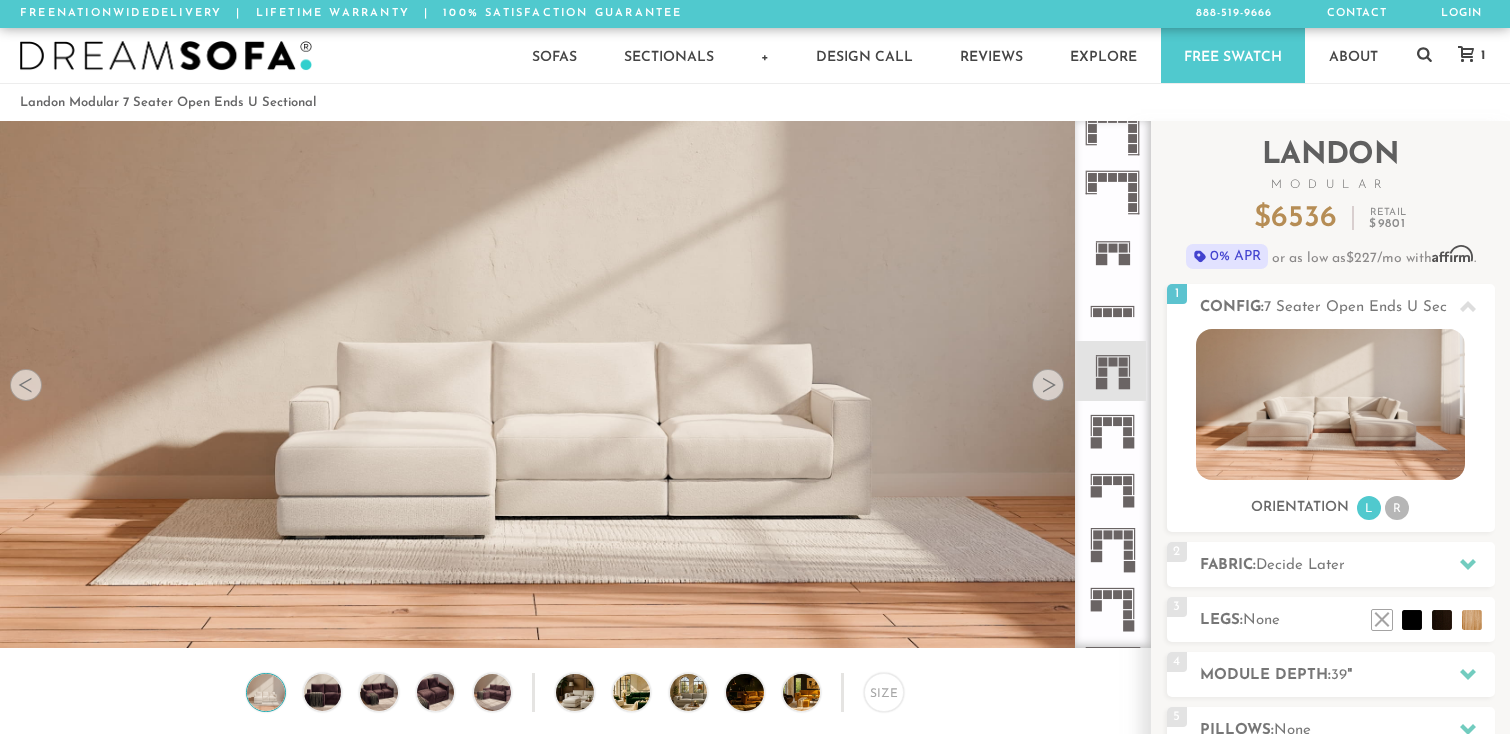 click 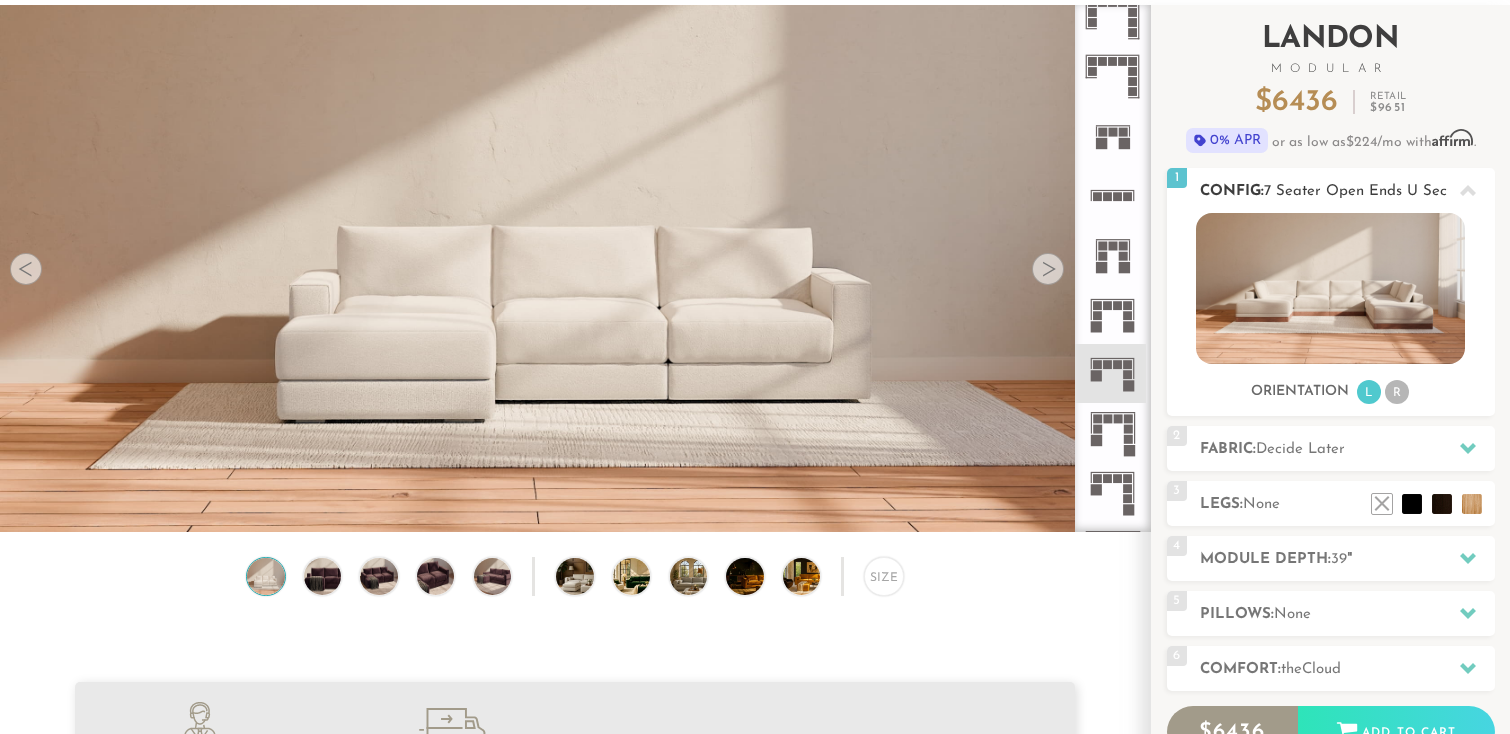 scroll, scrollTop: 113, scrollLeft: 0, axis: vertical 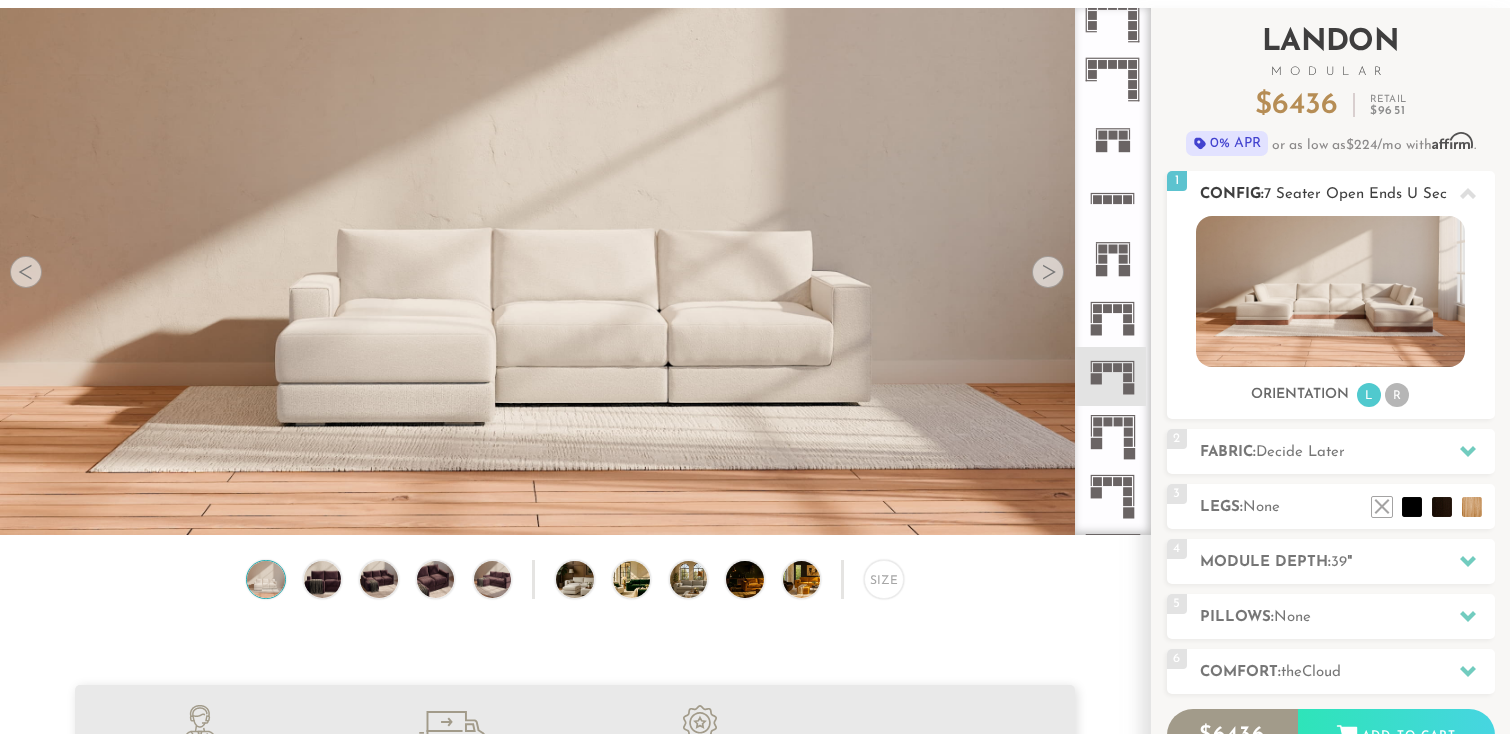 click on "Decide Later" at bounding box center [1300, 452] 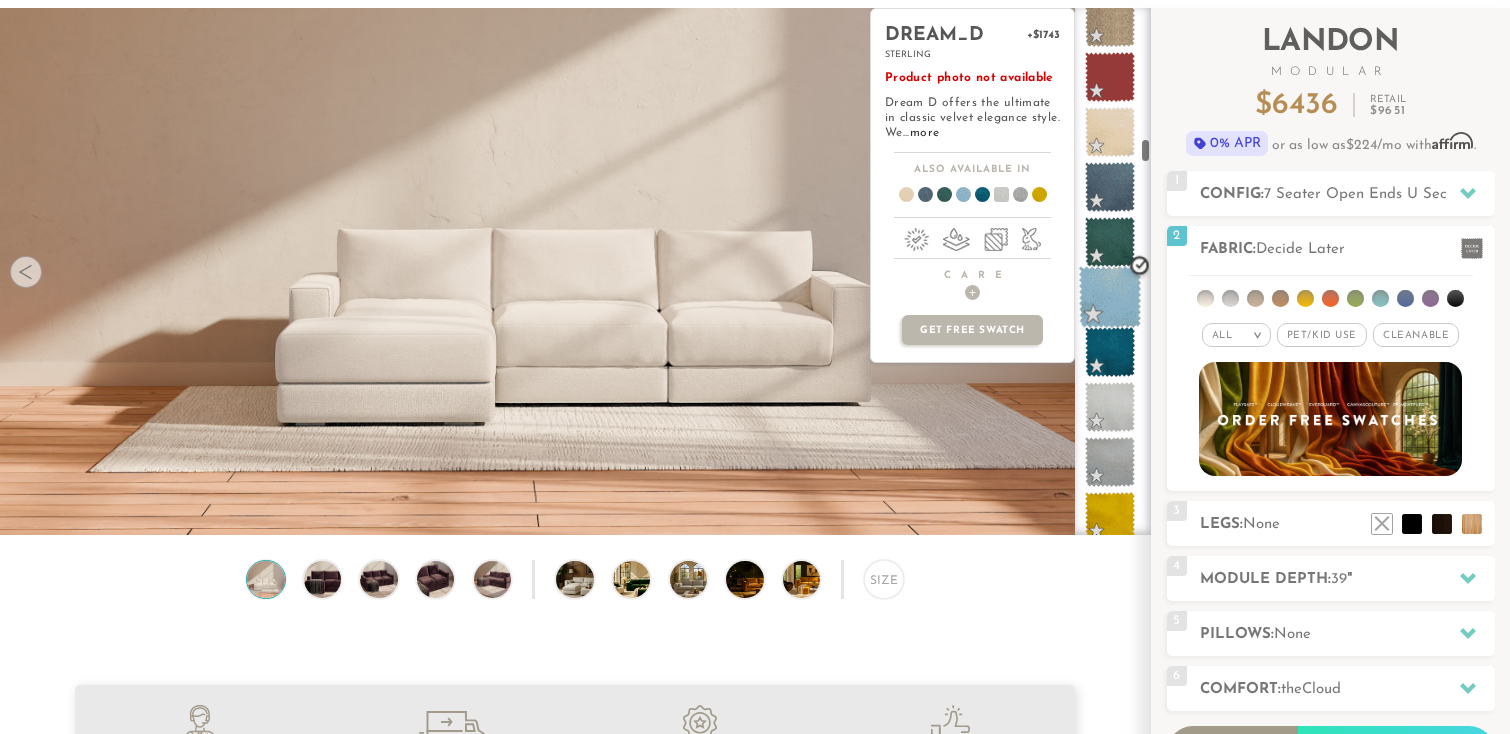 scroll, scrollTop: 2991, scrollLeft: 0, axis: vertical 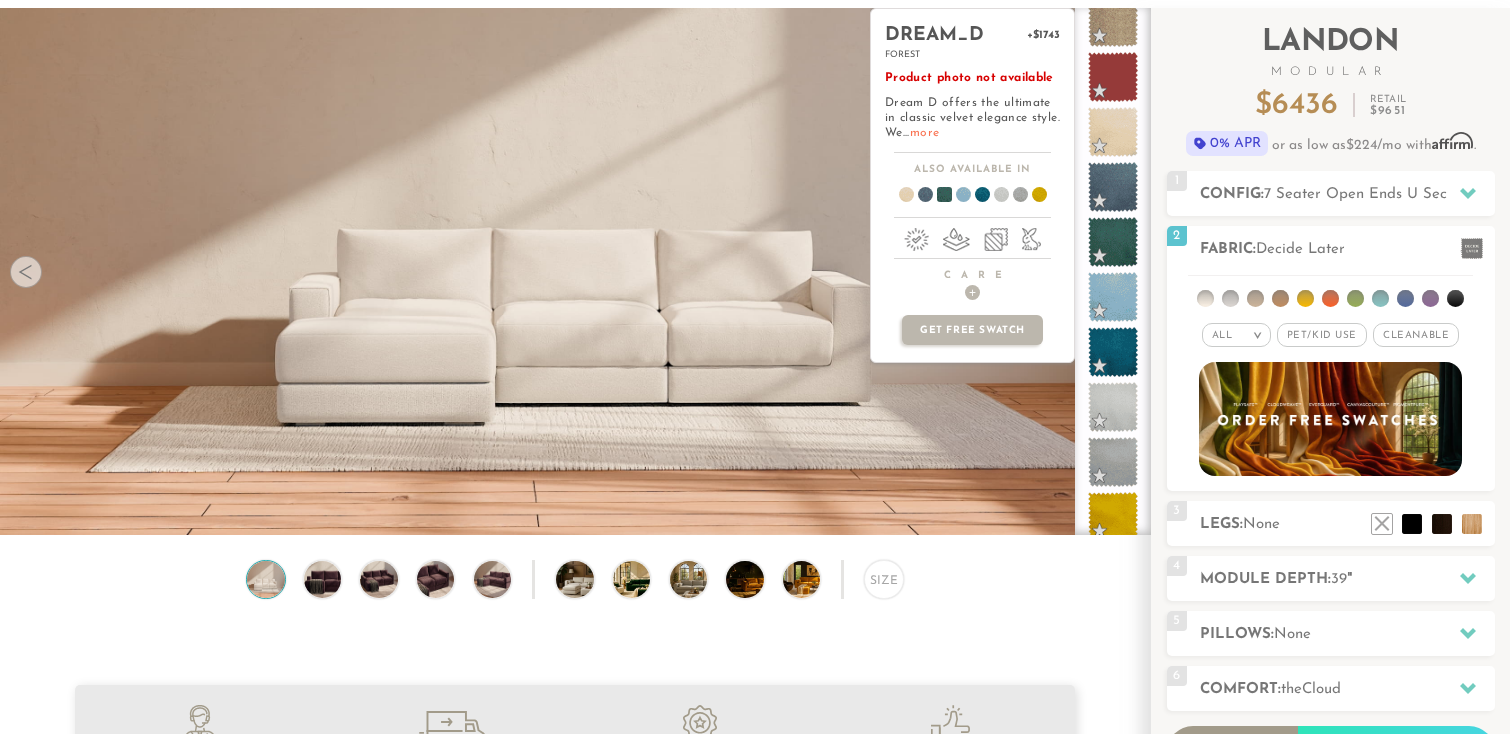 click on "more" at bounding box center (924, 133) 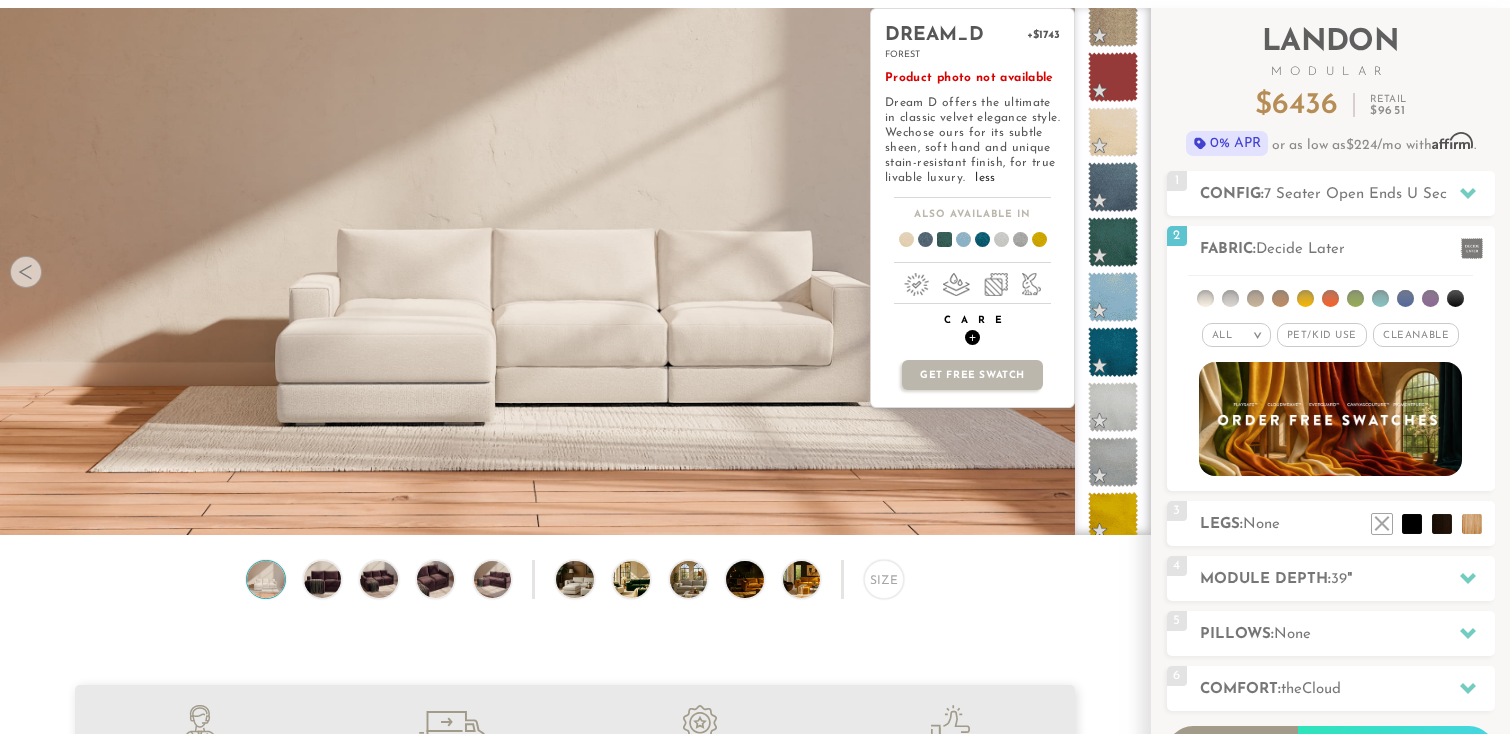 click on "+" at bounding box center [972, 337] 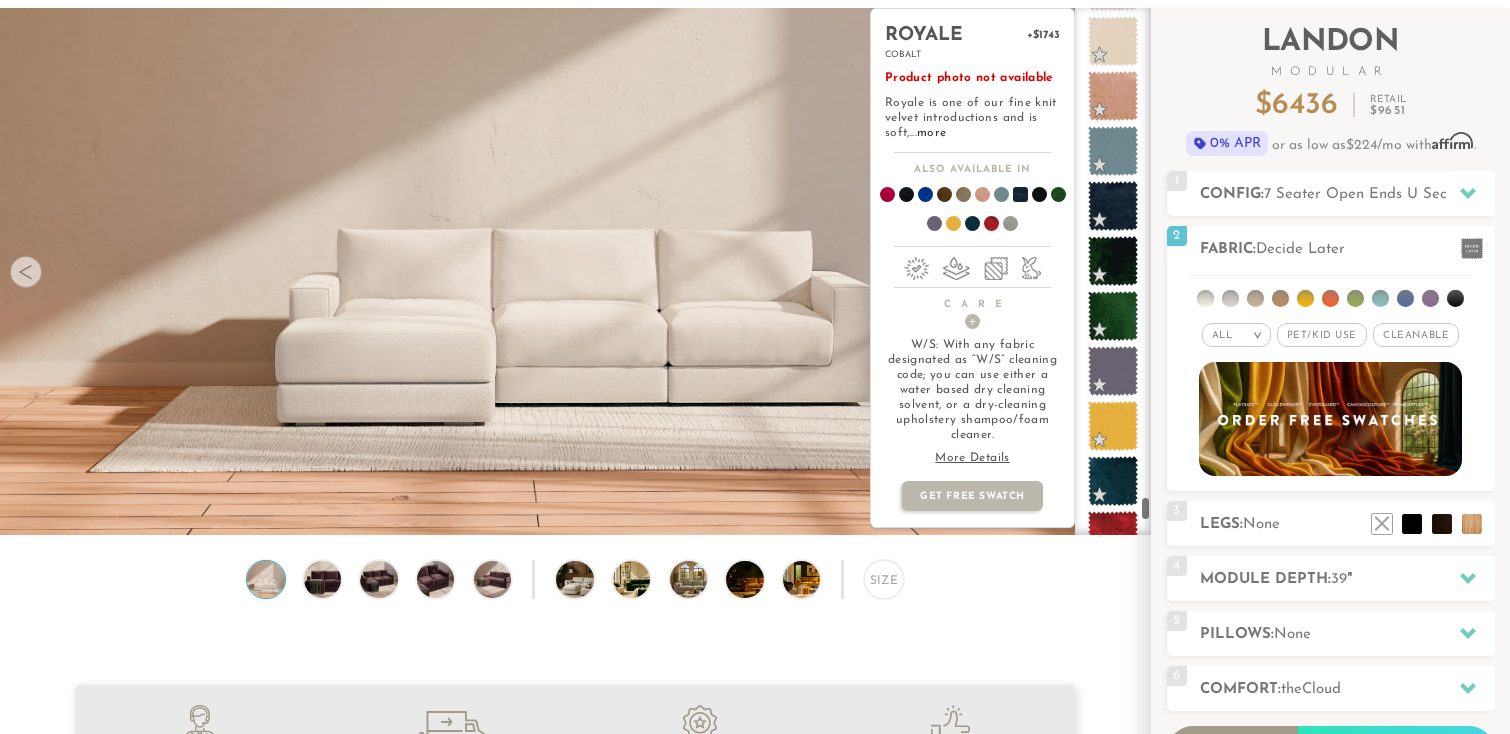 scroll, scrollTop: 11232, scrollLeft: 0, axis: vertical 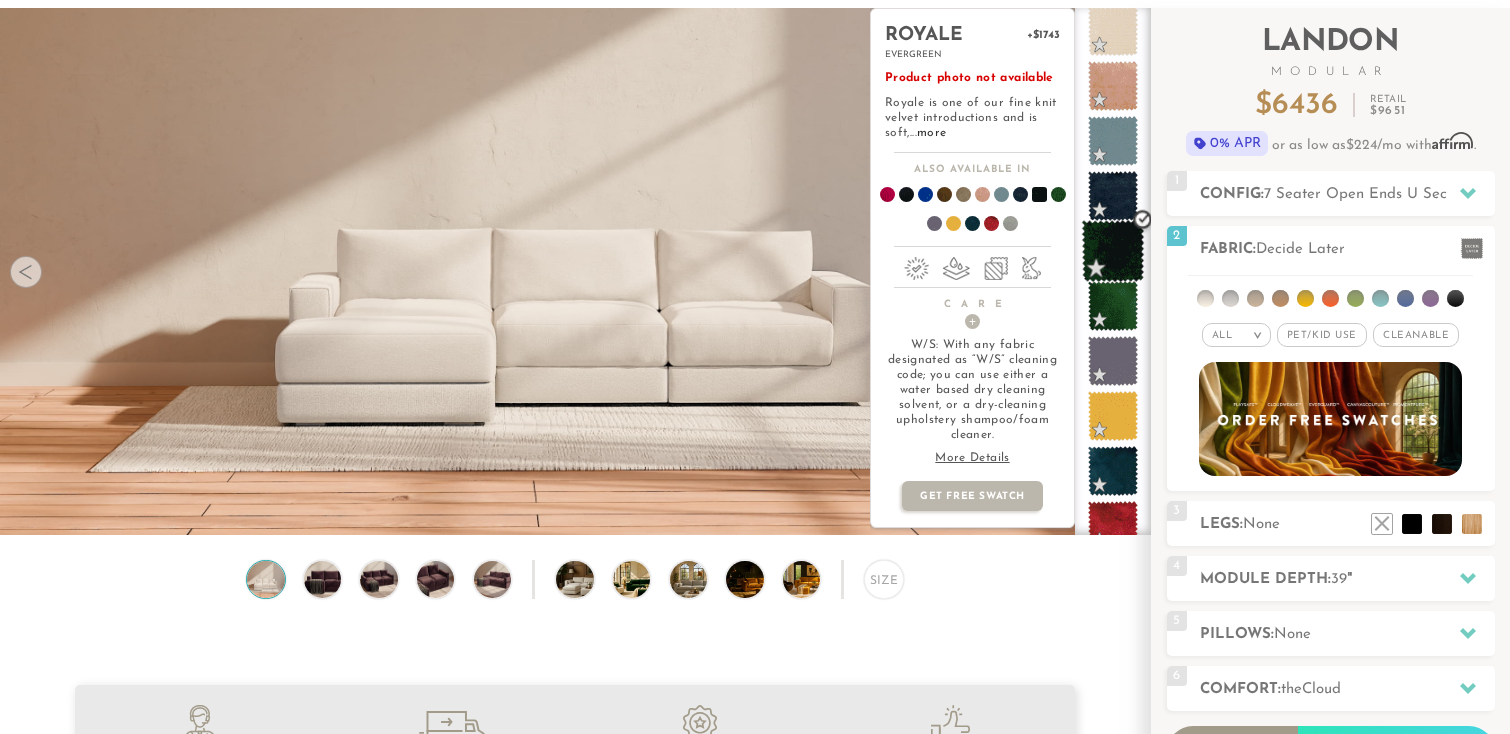 click at bounding box center [1113, 251] 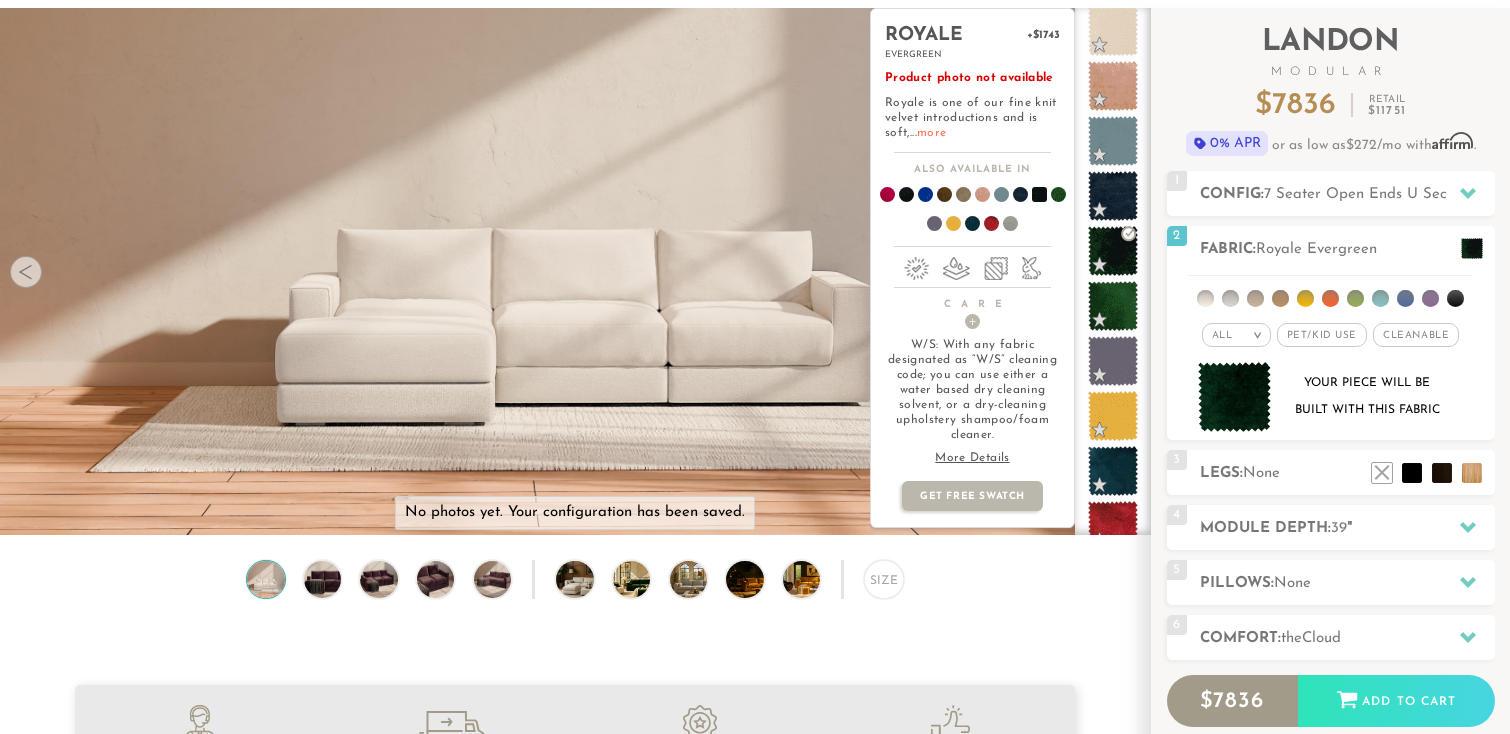 click on "more" at bounding box center [931, 133] 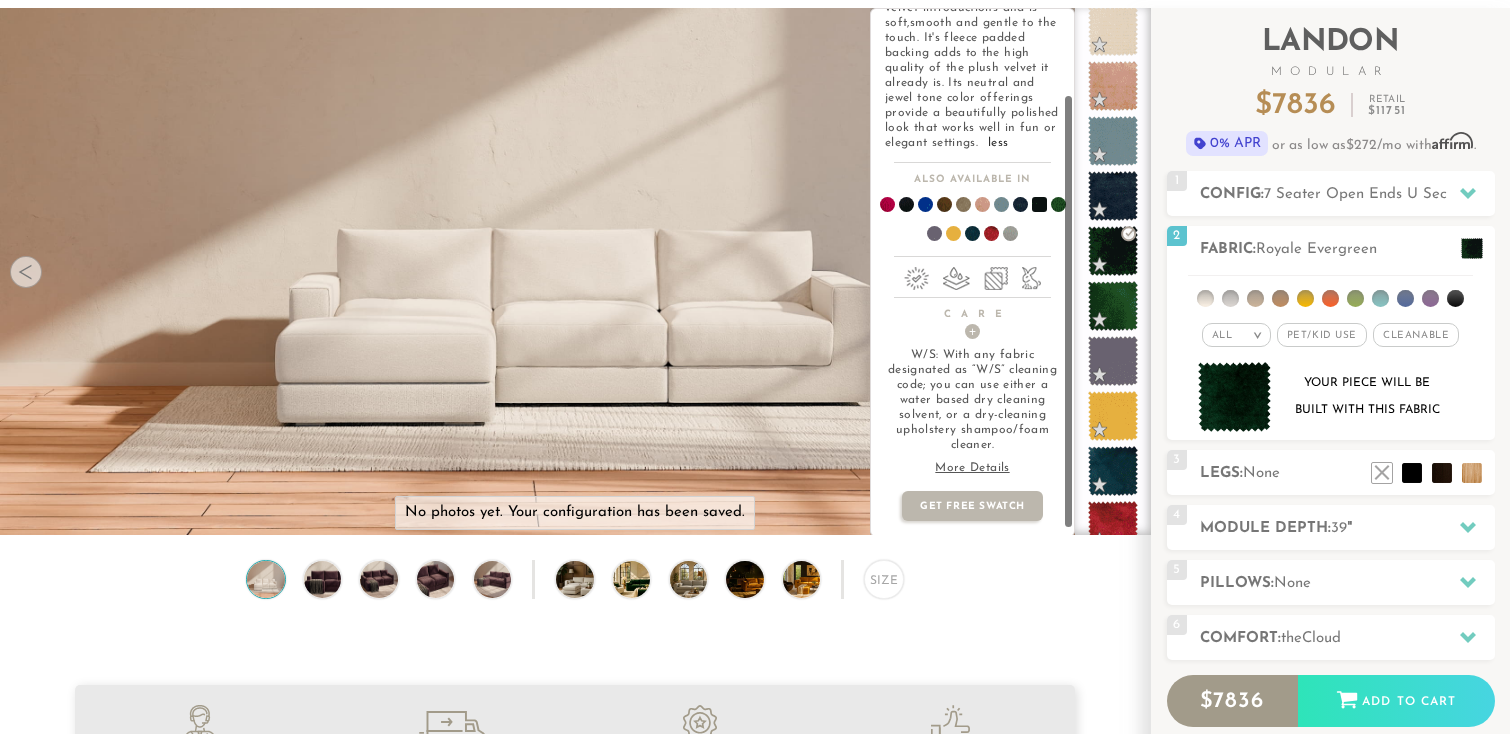 scroll, scrollTop: 0, scrollLeft: 0, axis: both 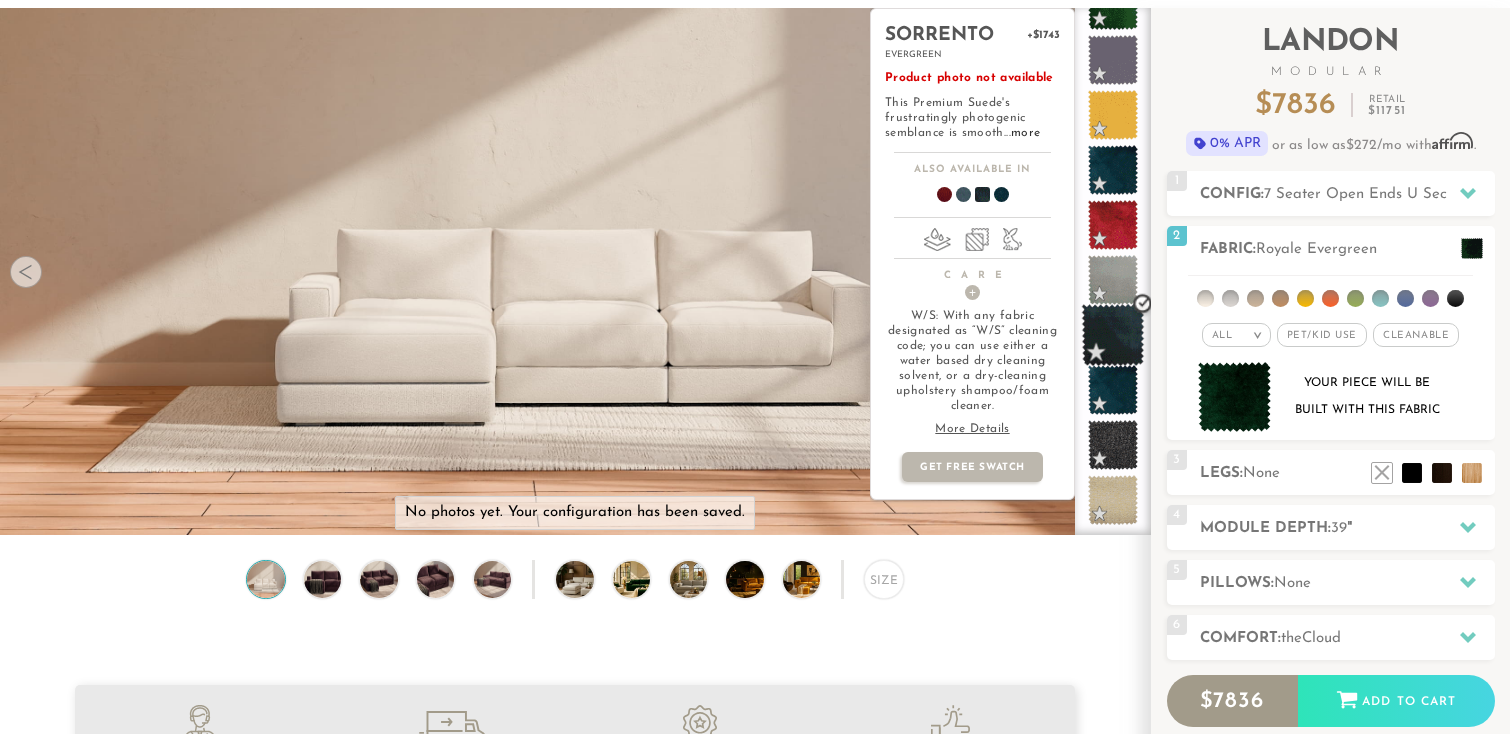 click at bounding box center (1113, 335) 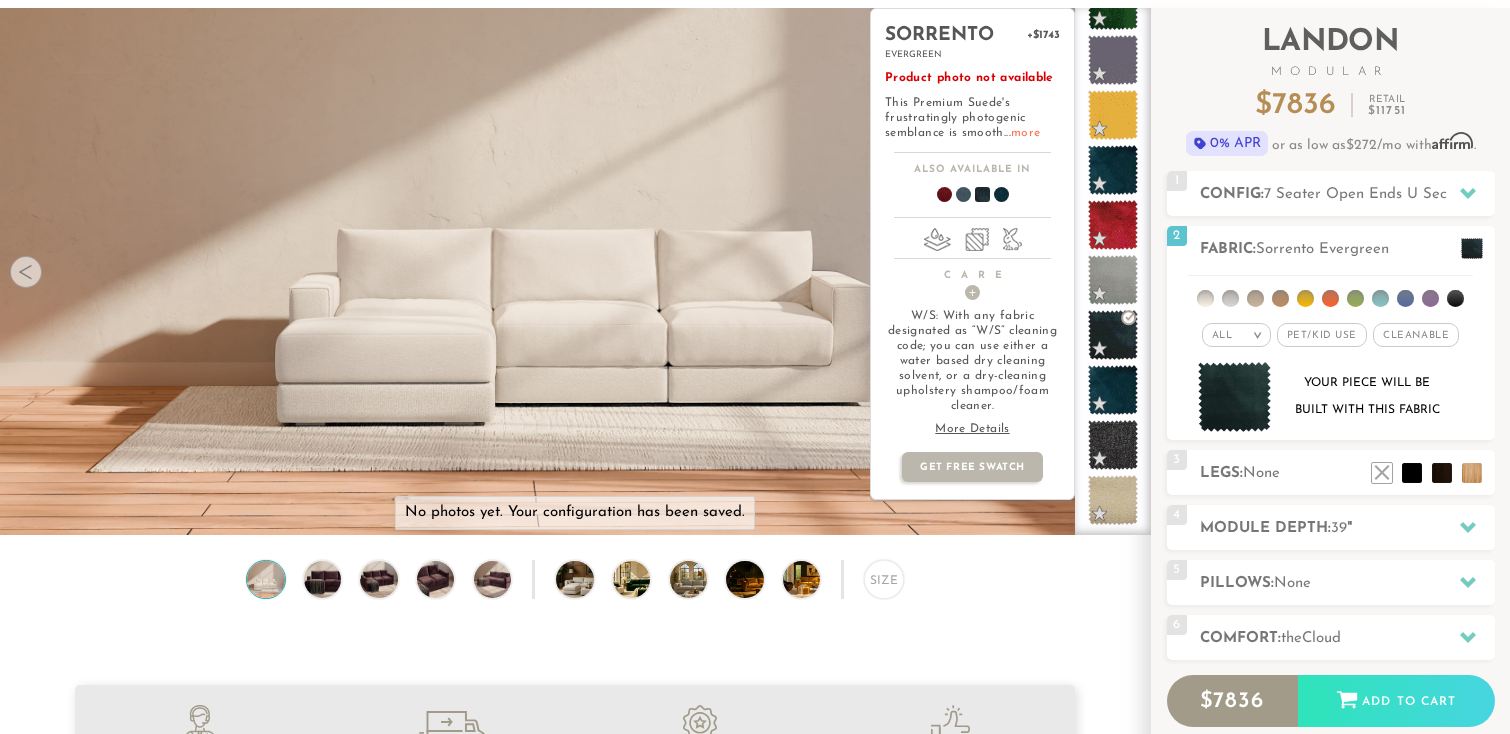 click on "more" at bounding box center (1025, 133) 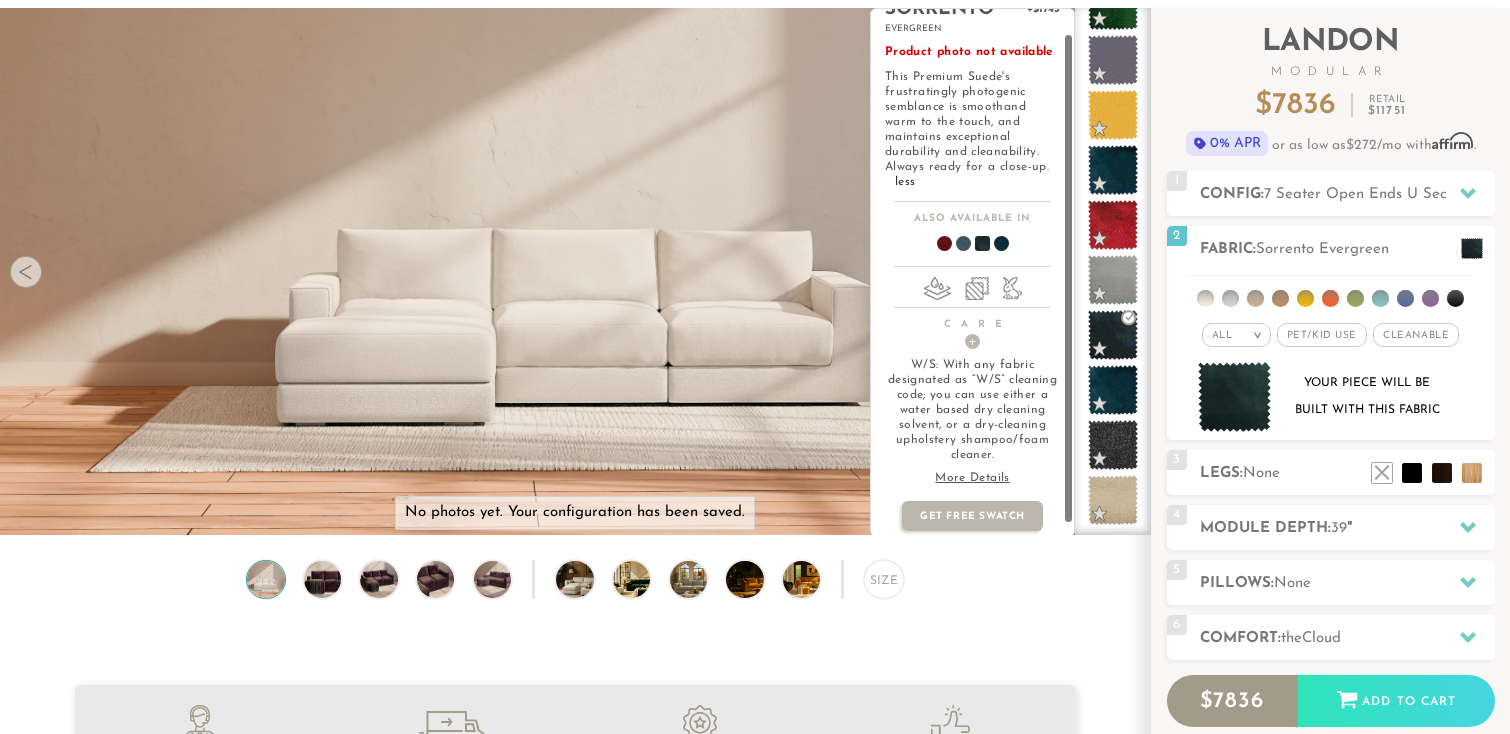 scroll, scrollTop: 38, scrollLeft: 0, axis: vertical 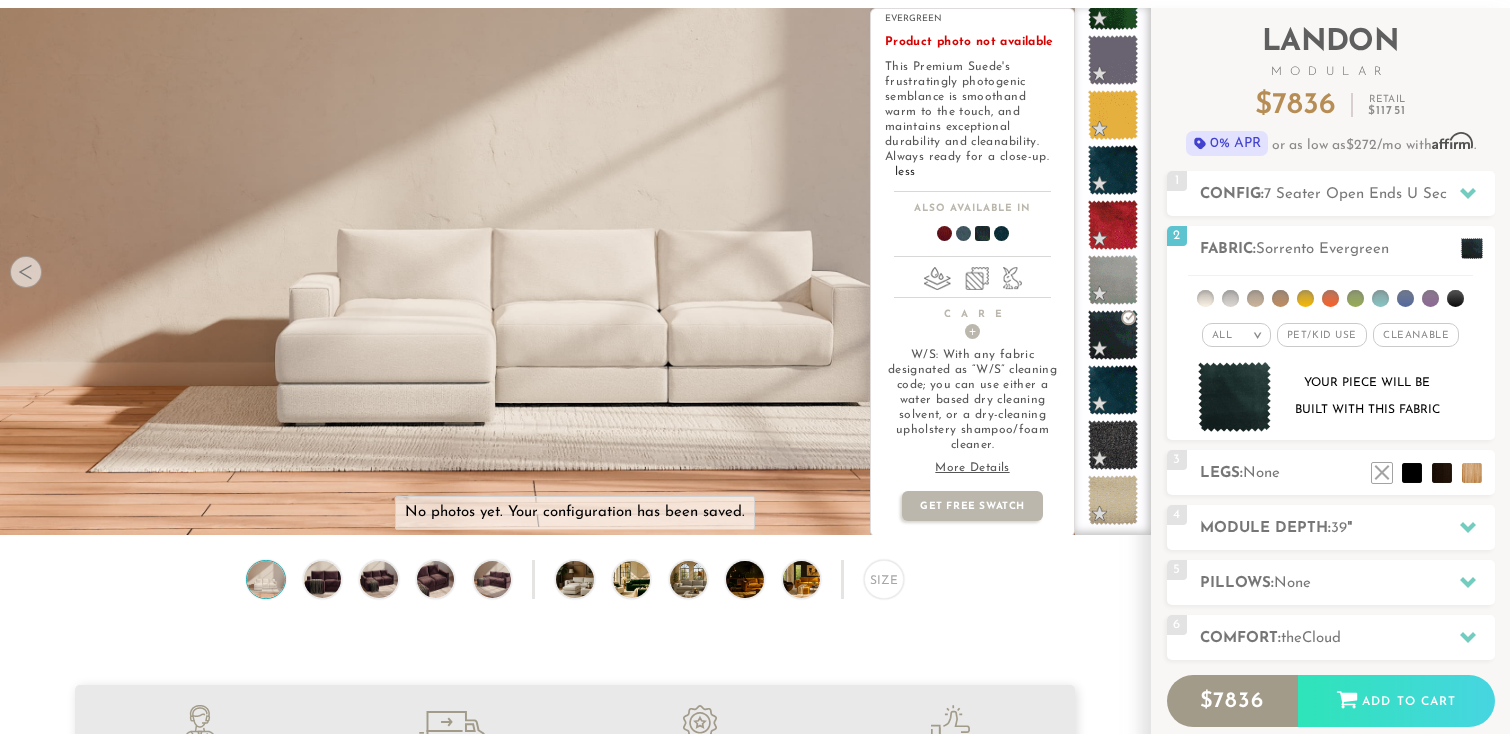 click on "More Details" at bounding box center [972, 468] 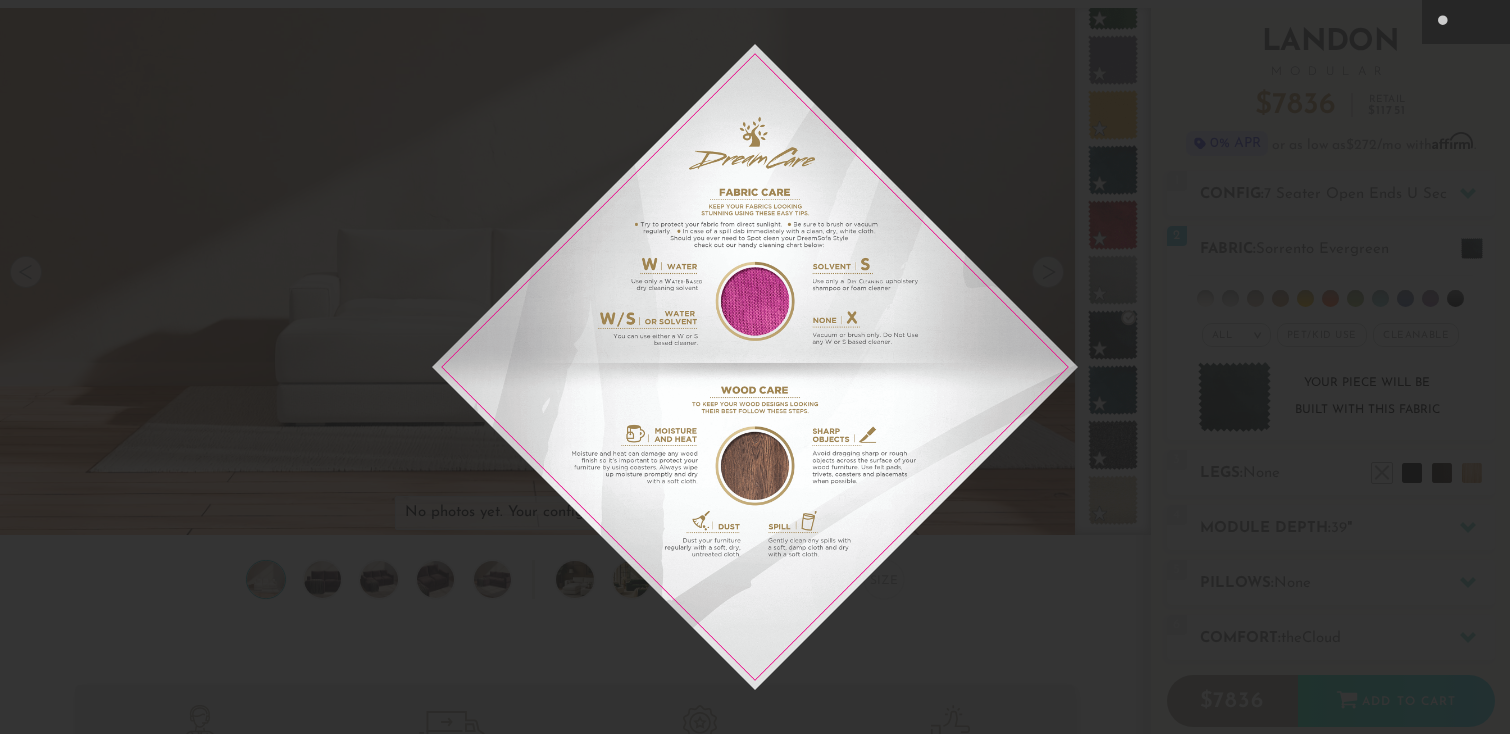 click at bounding box center (755, 367) 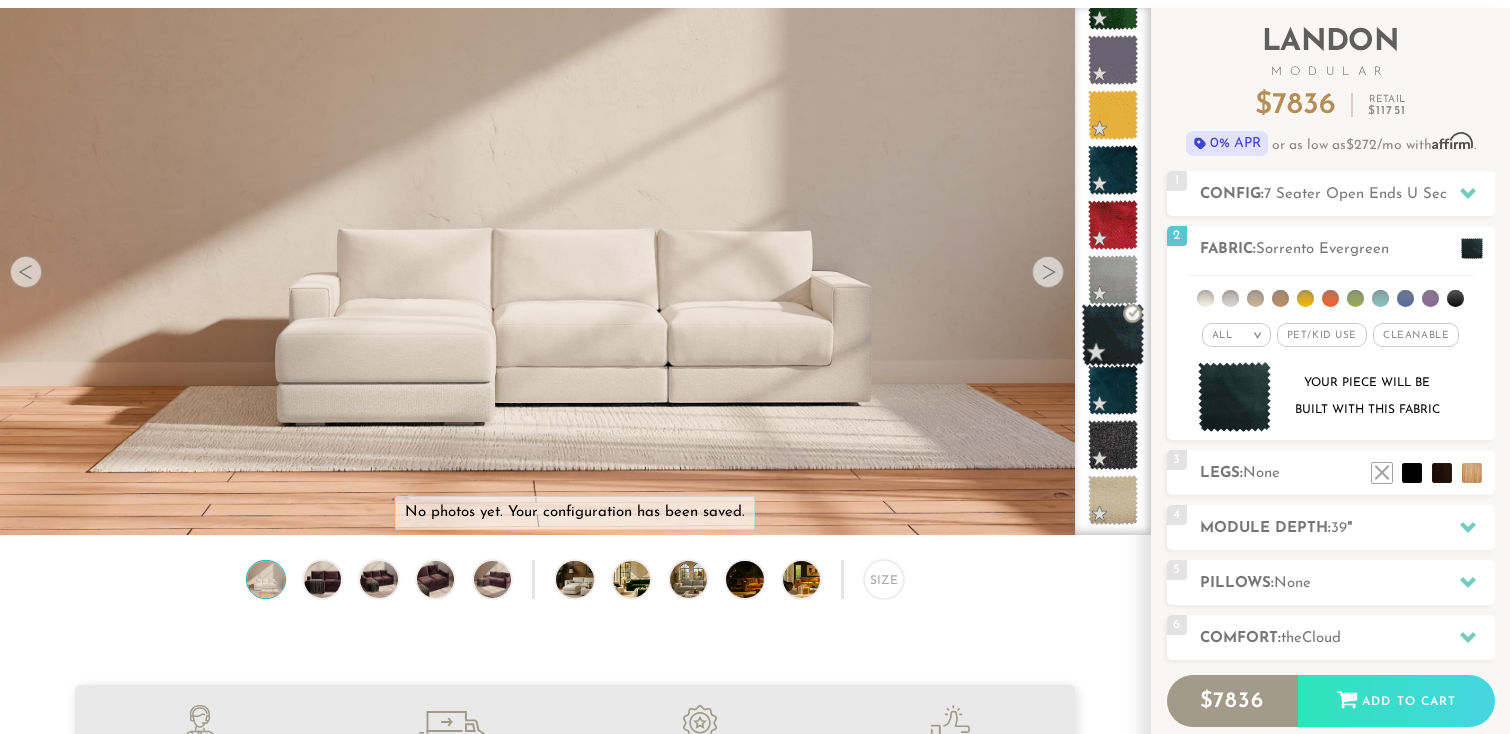 scroll, scrollTop: 0, scrollLeft: 0, axis: both 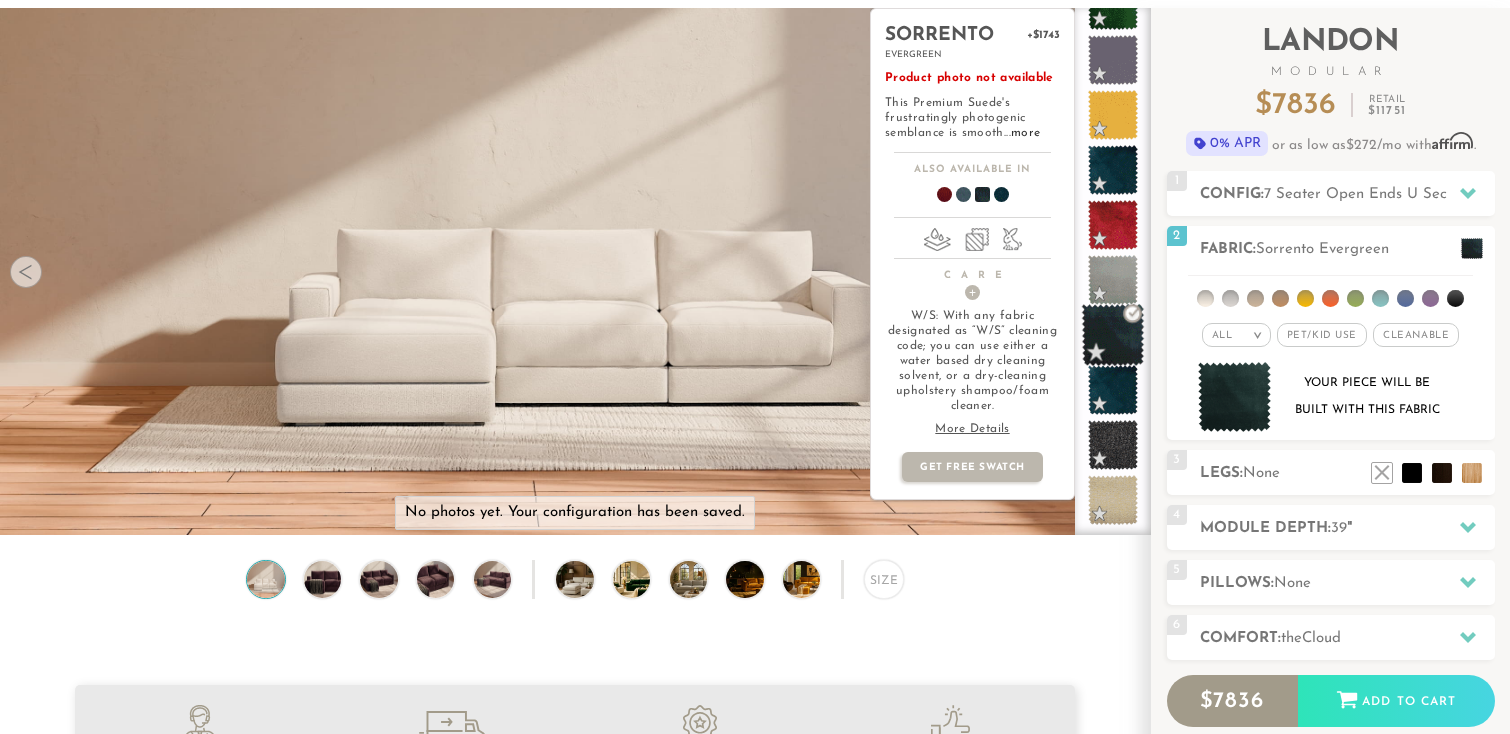 click at bounding box center (1113, 335) 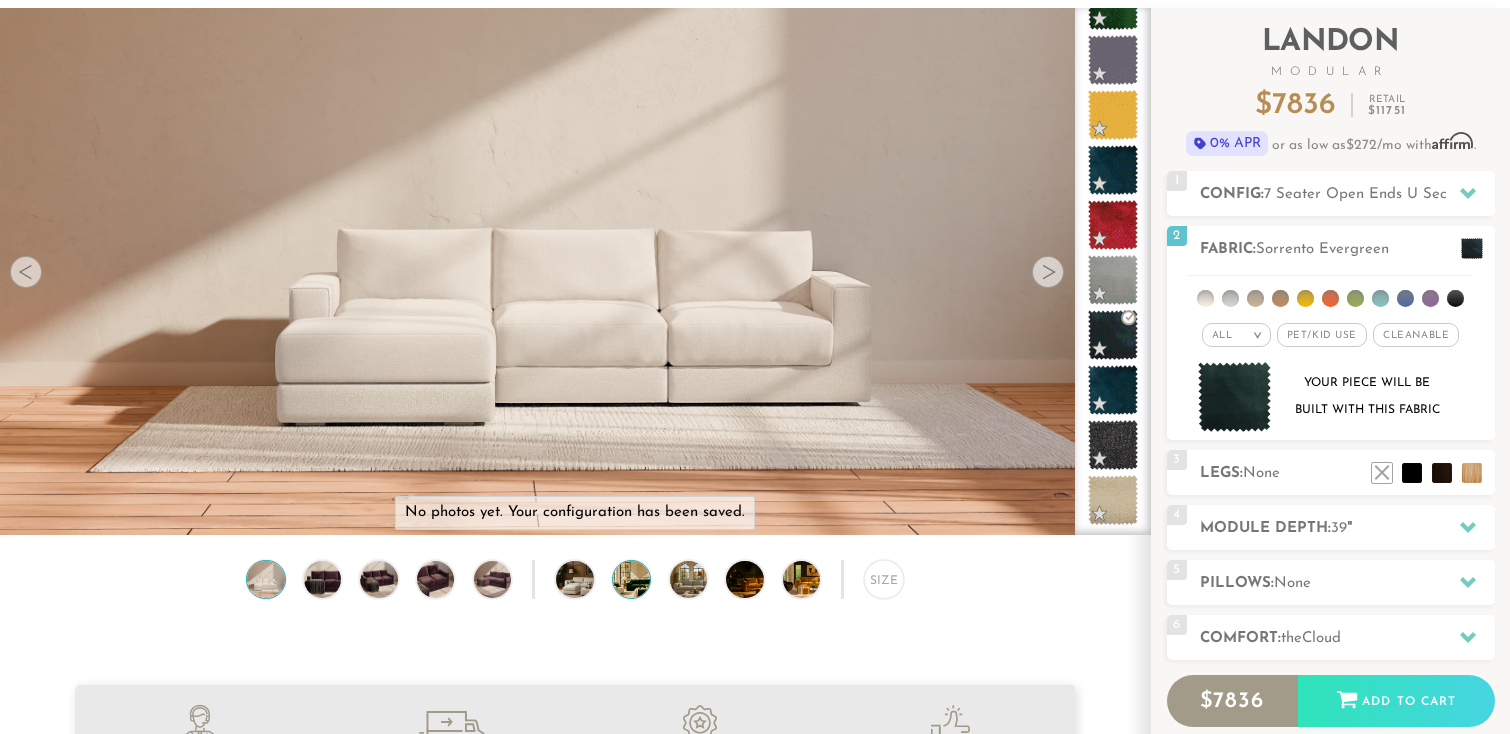 click at bounding box center [646, 579] 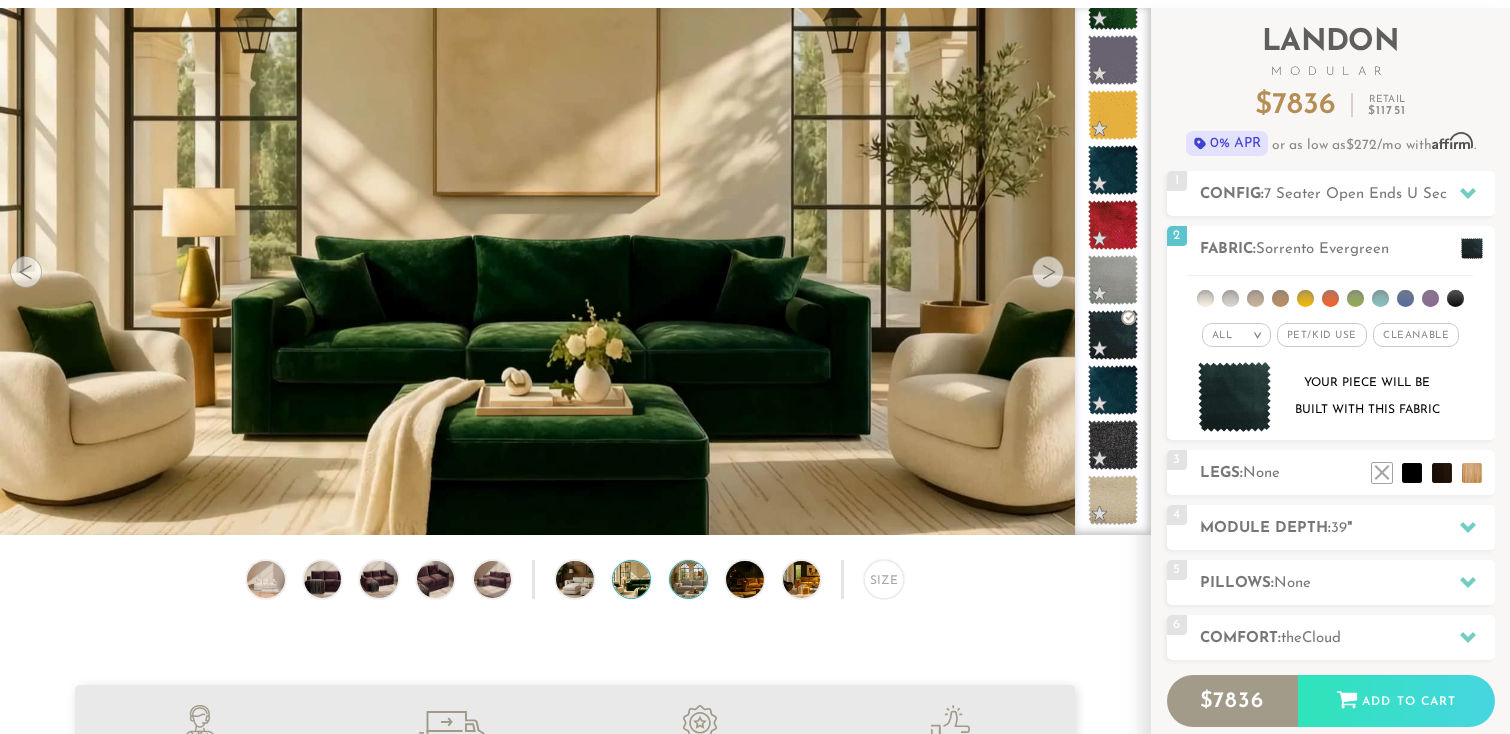 click at bounding box center [703, 579] 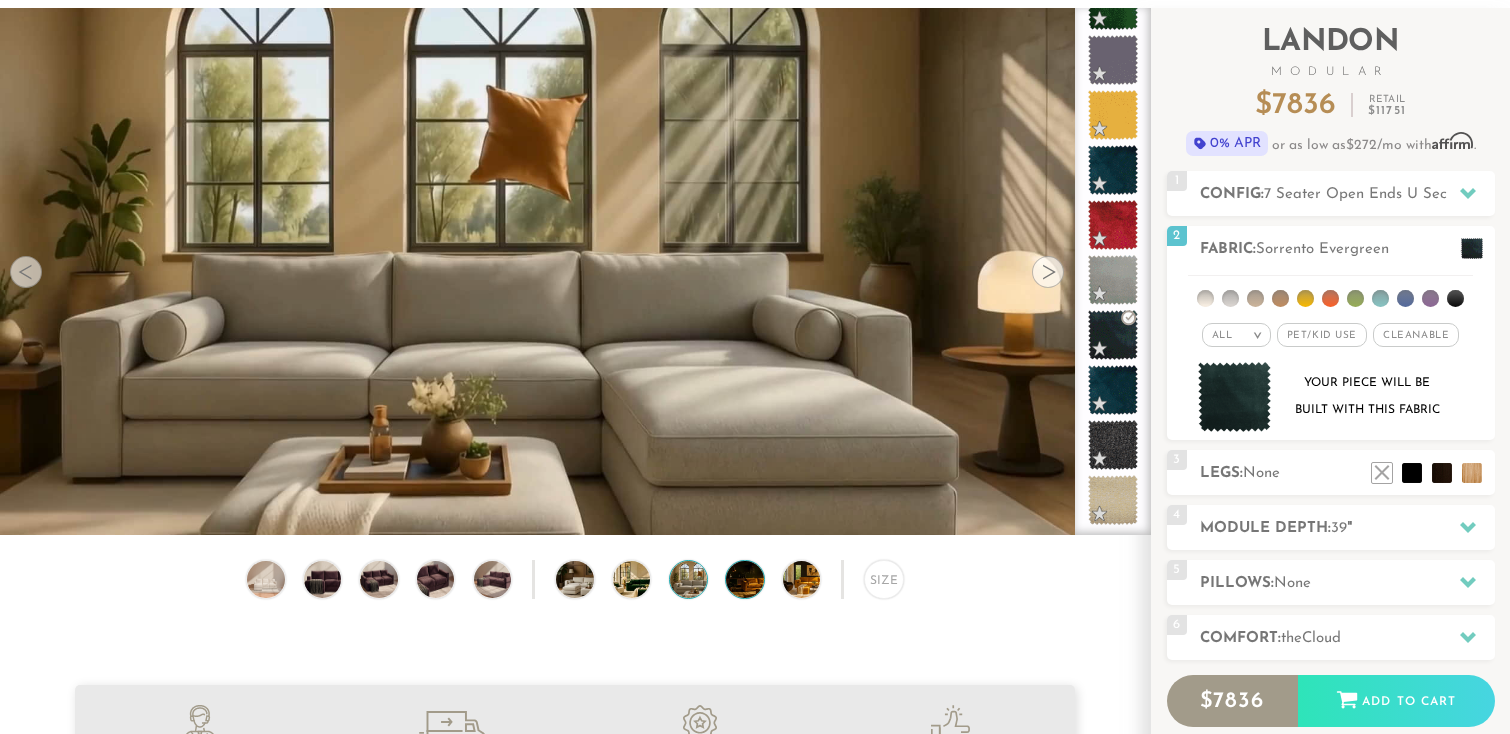 click at bounding box center (759, 579) 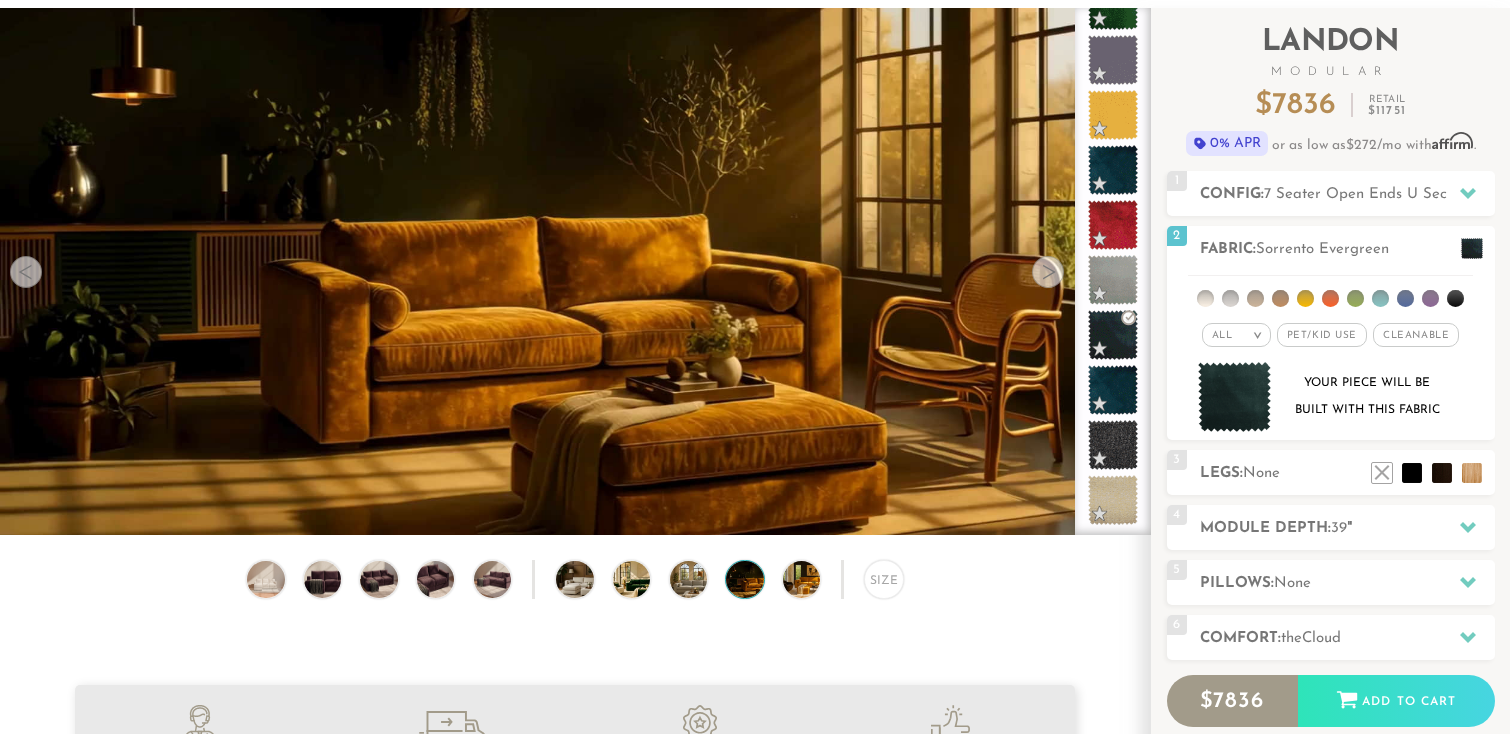 click on "Size" at bounding box center (575, 584) 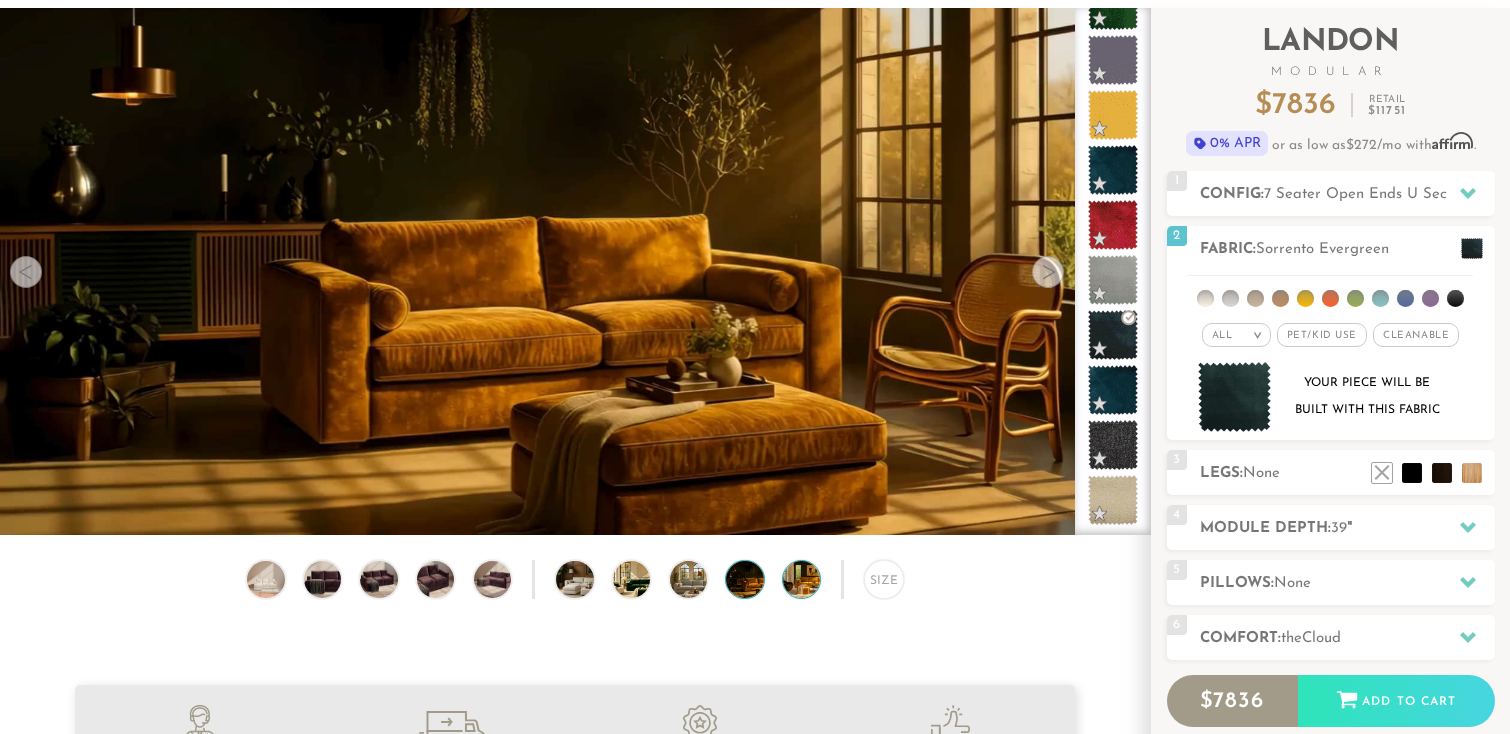 click at bounding box center [816, 579] 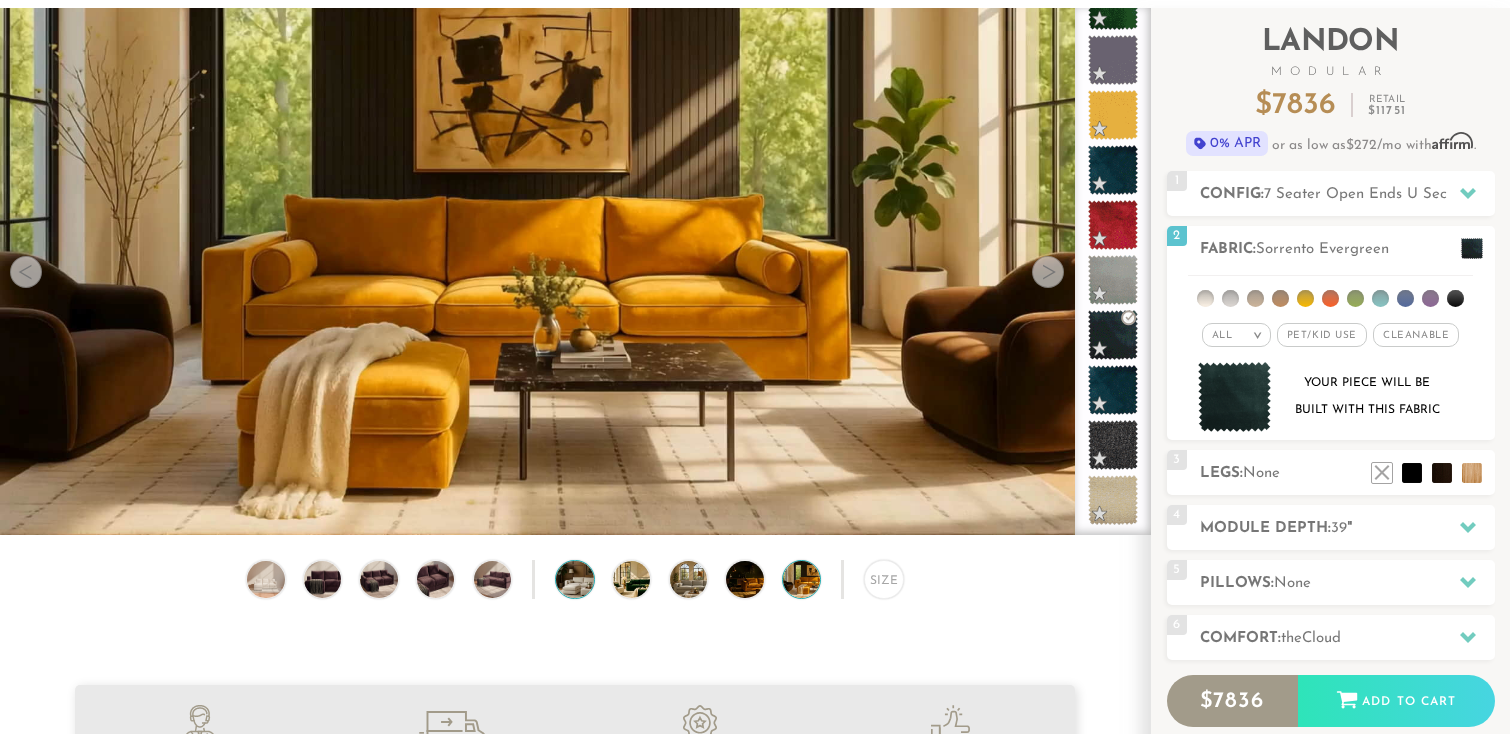 click at bounding box center [589, 579] 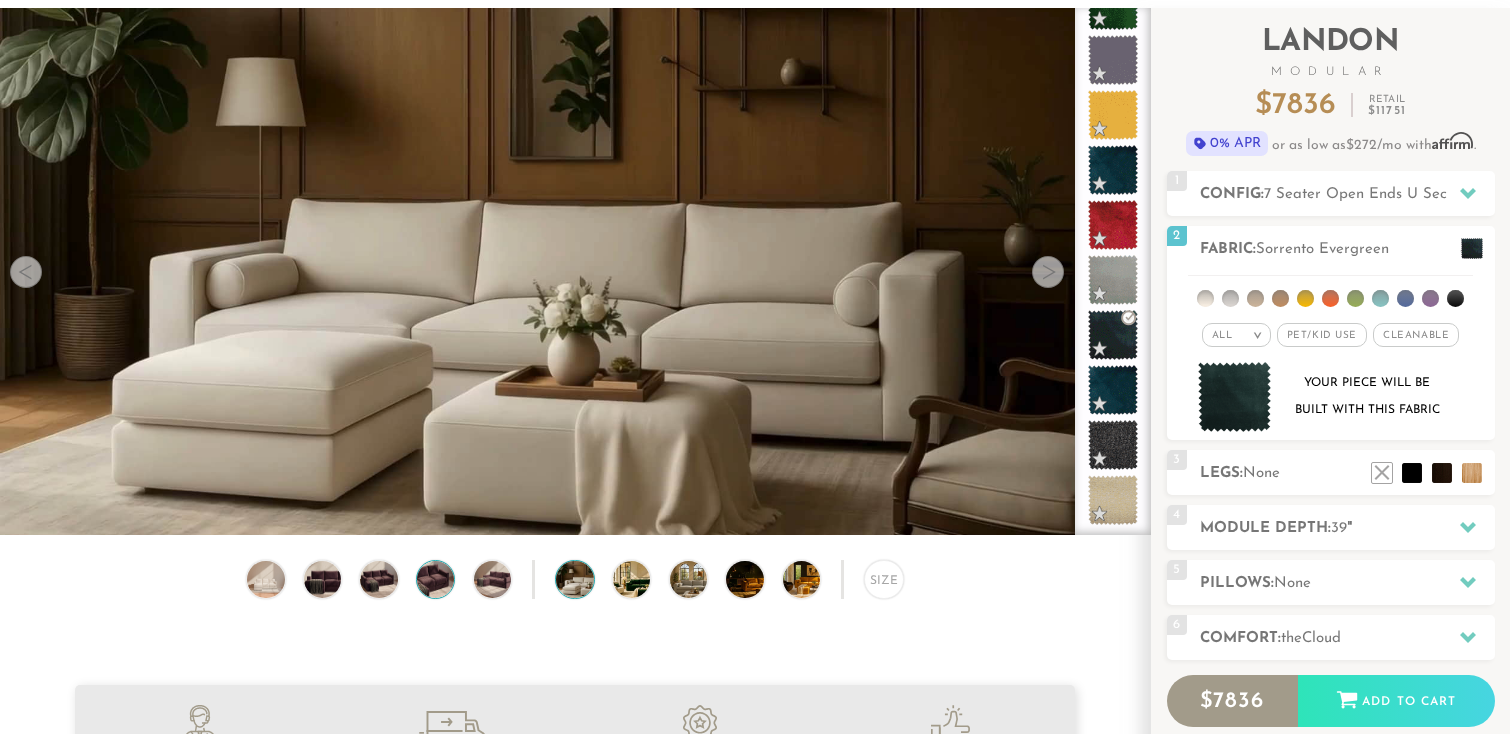 click at bounding box center (435, 579) 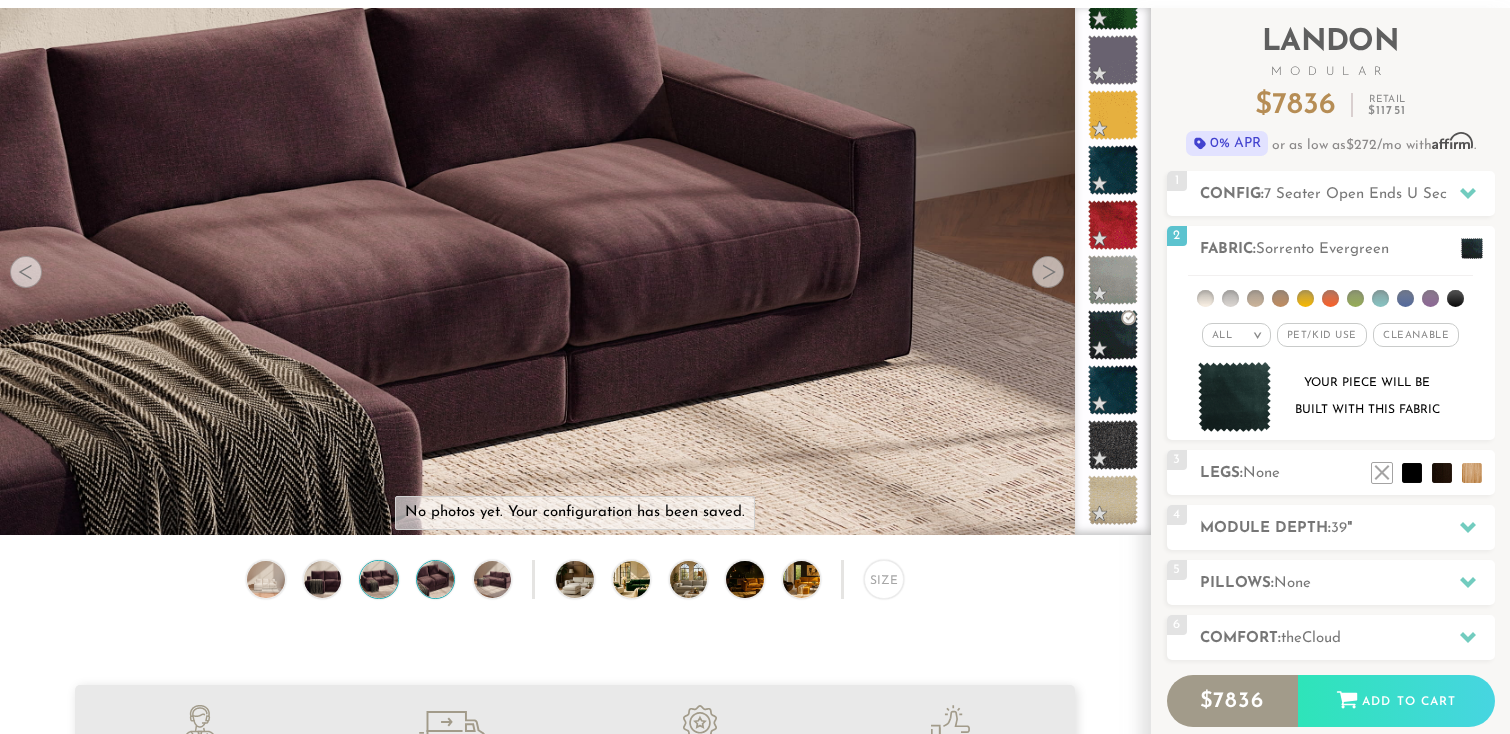 click at bounding box center [379, 579] 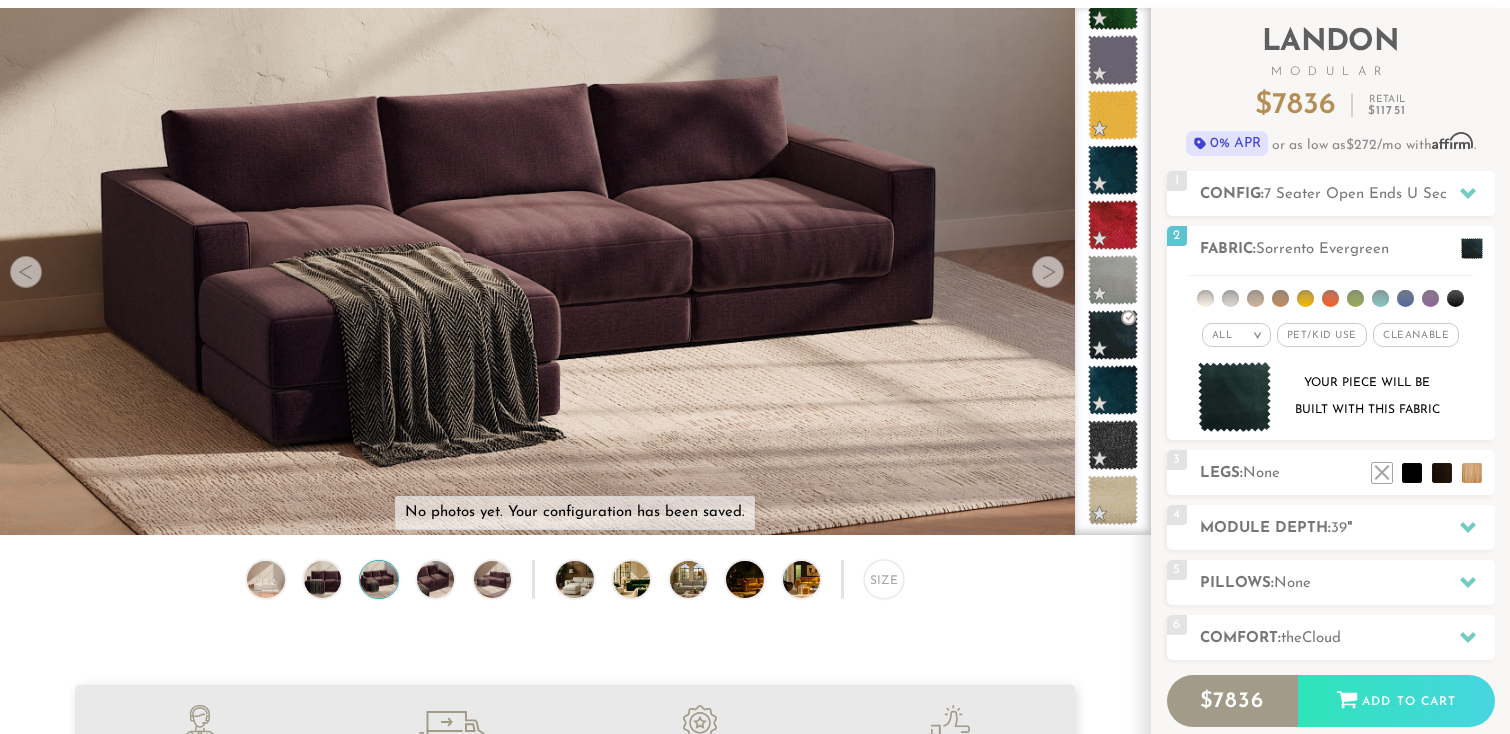 click on "Size" at bounding box center (575, 584) 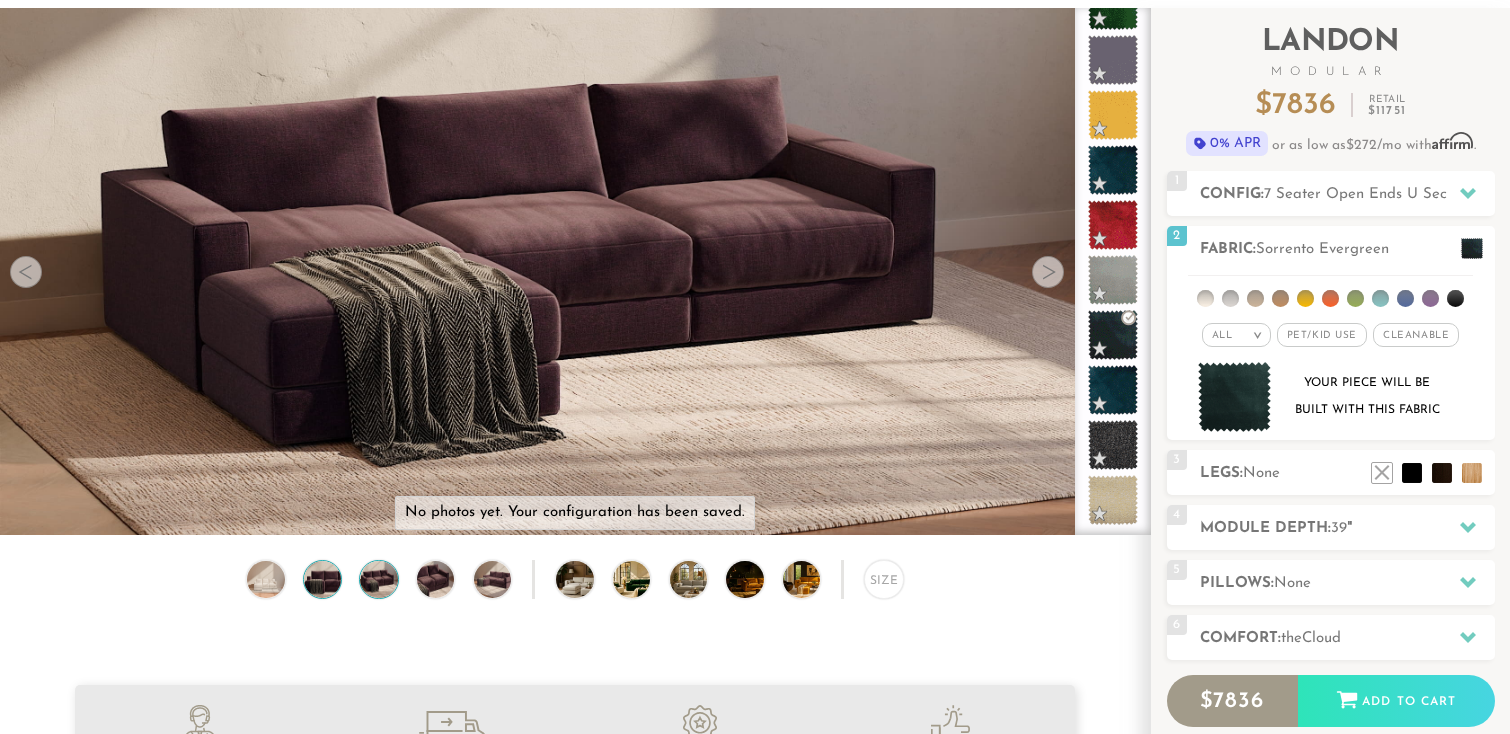 click at bounding box center (322, 579) 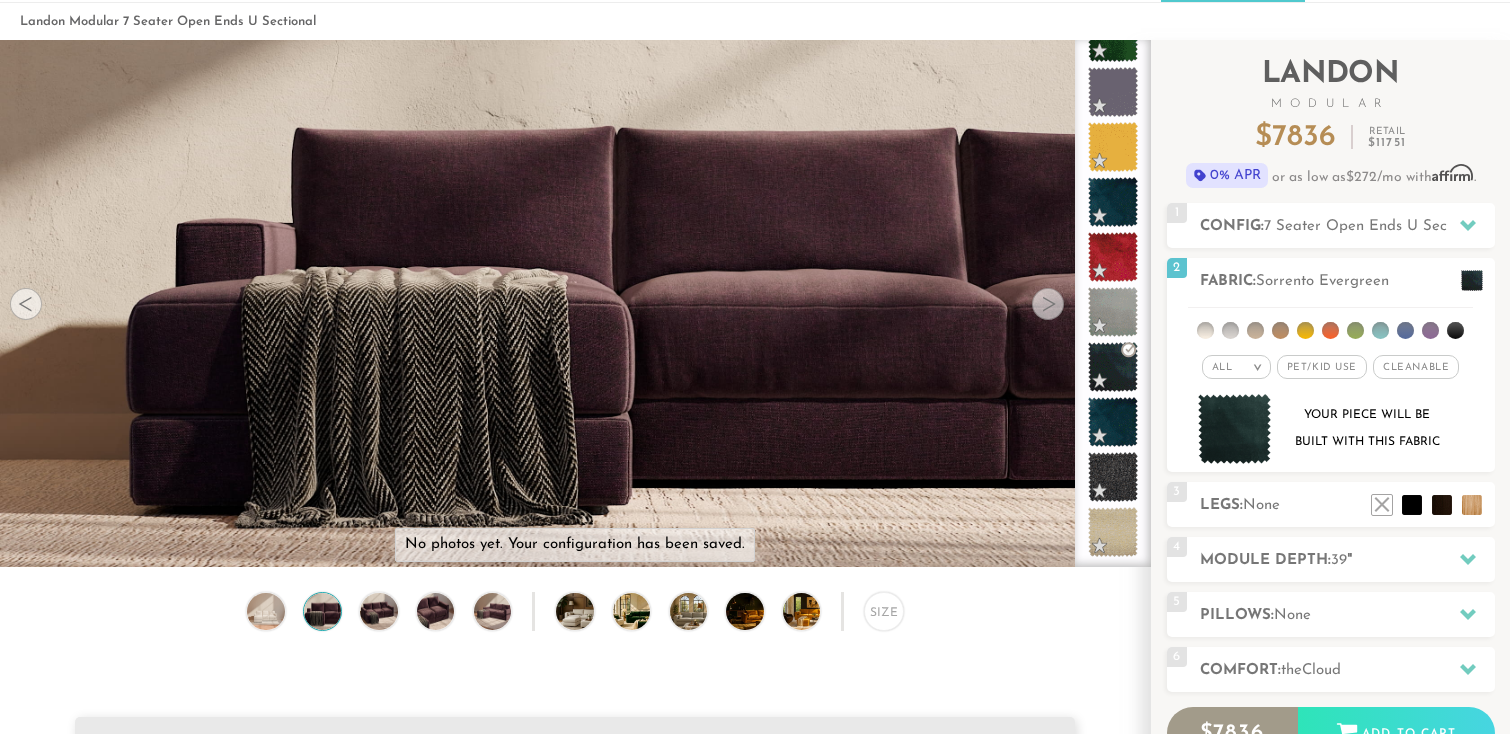 scroll, scrollTop: 0, scrollLeft: 0, axis: both 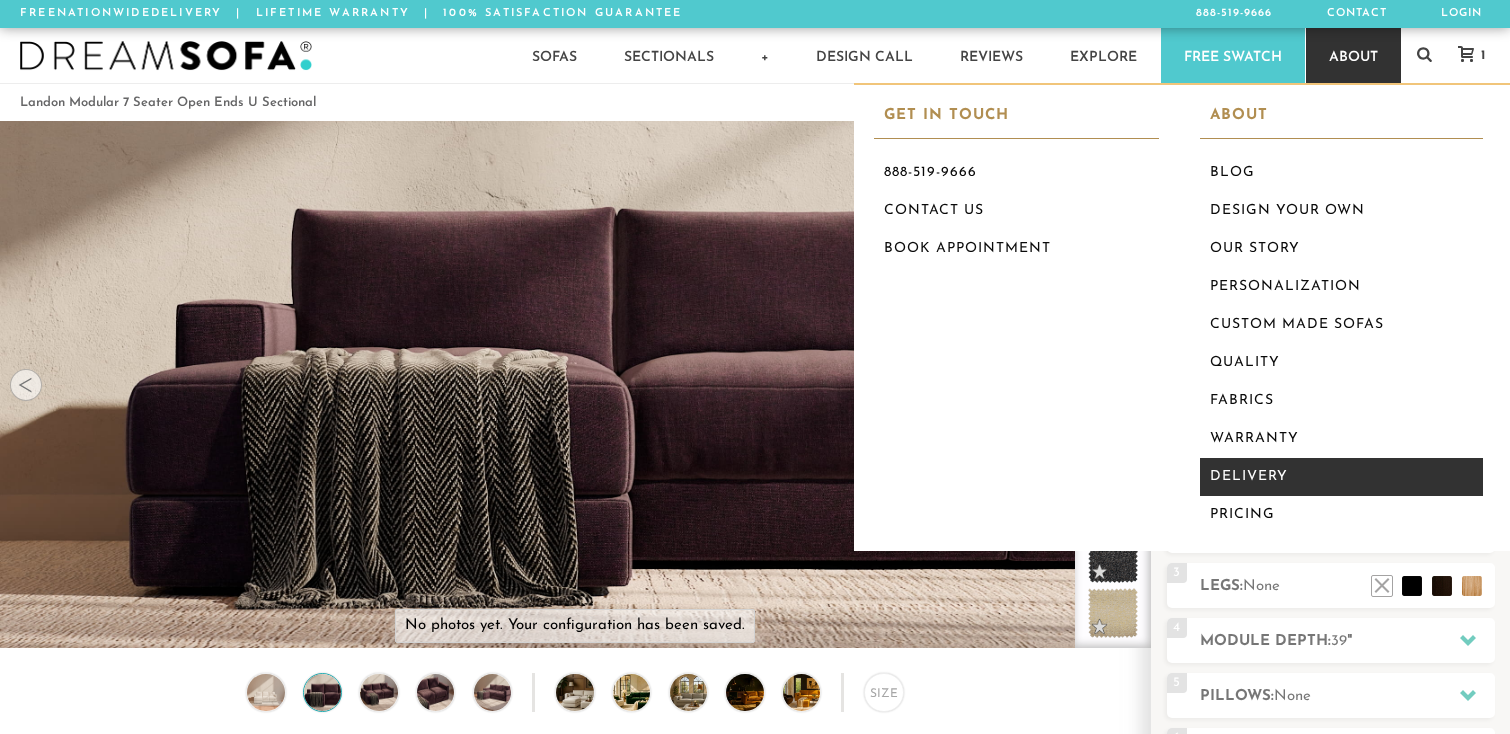 click on "Delivery" at bounding box center [1342, 477] 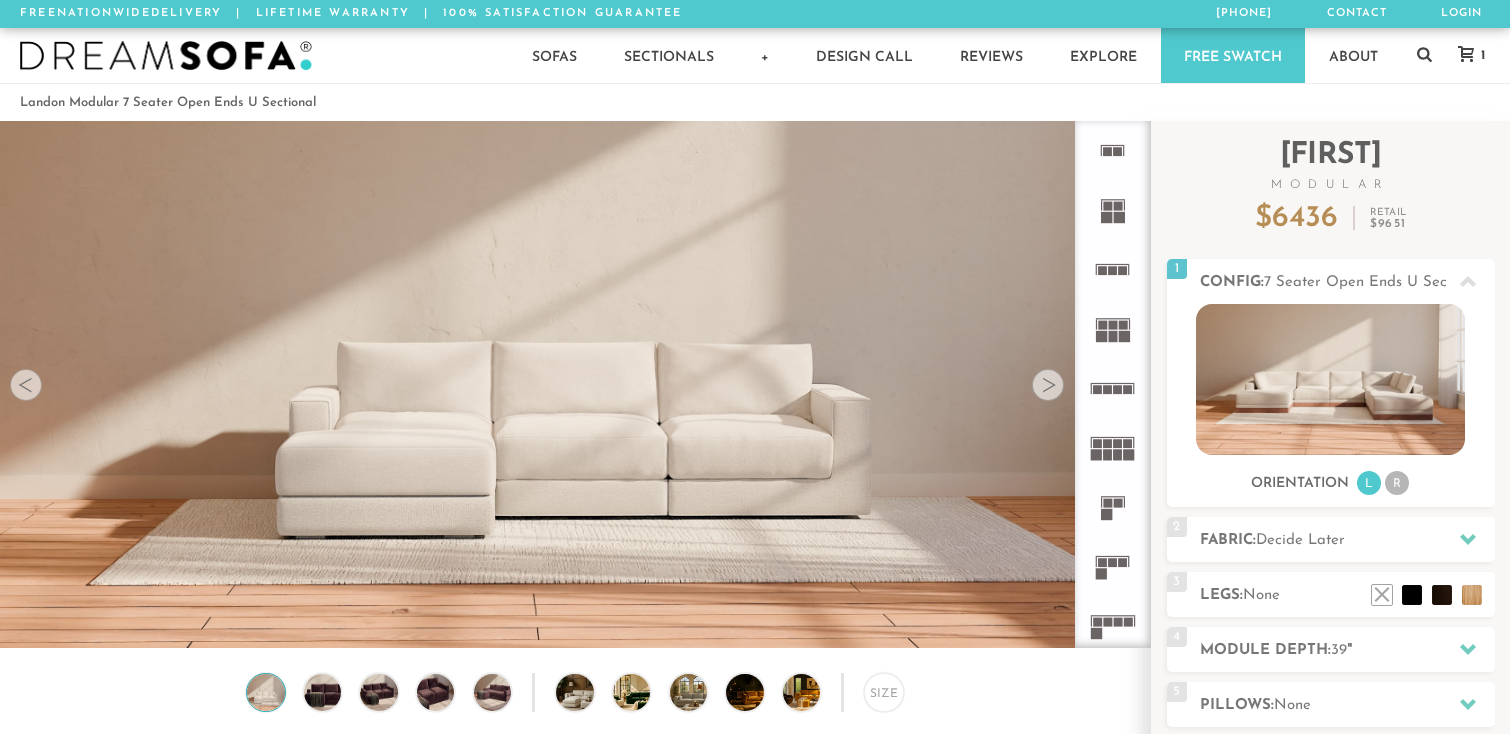 scroll, scrollTop: 0, scrollLeft: 0, axis: both 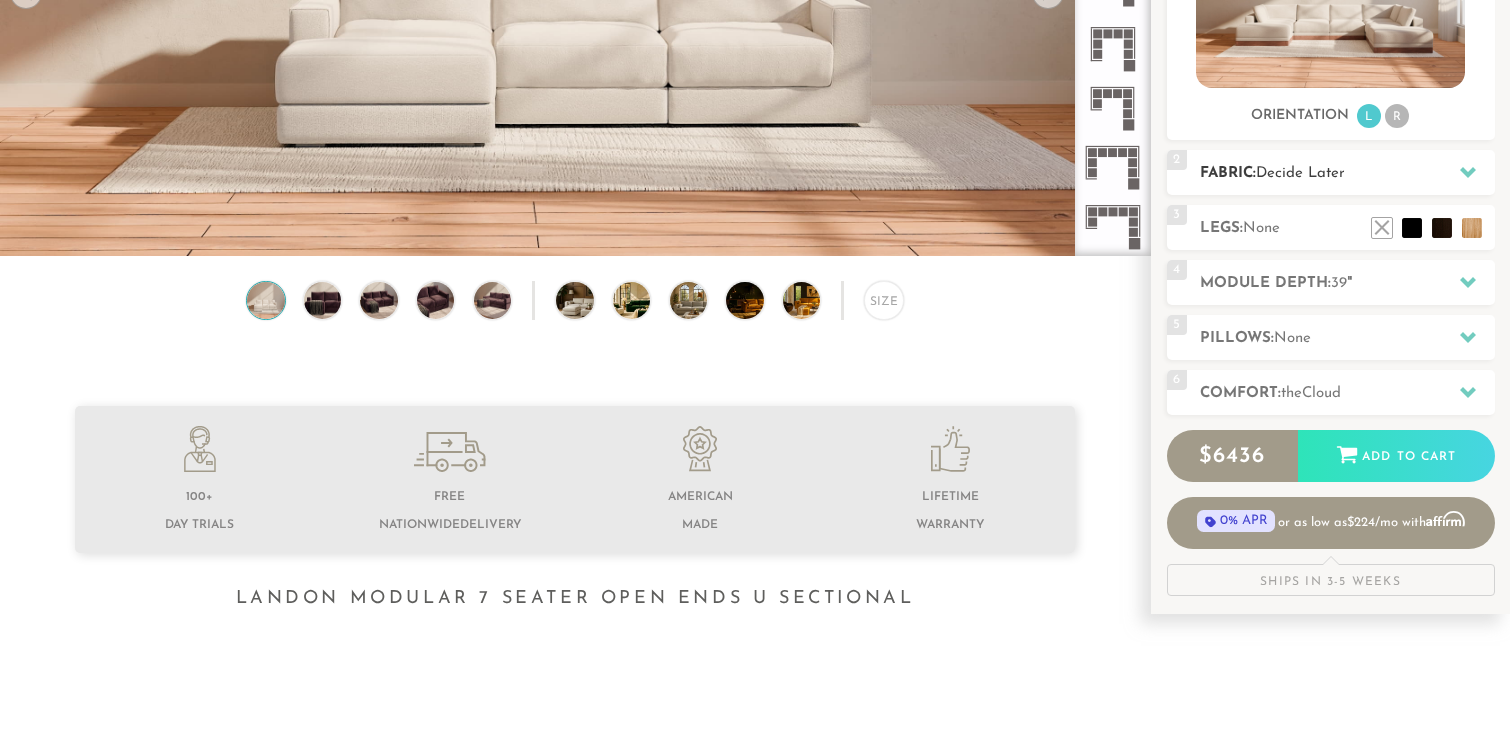 click on "Fabric: Decide Later" at bounding box center [1347, 173] 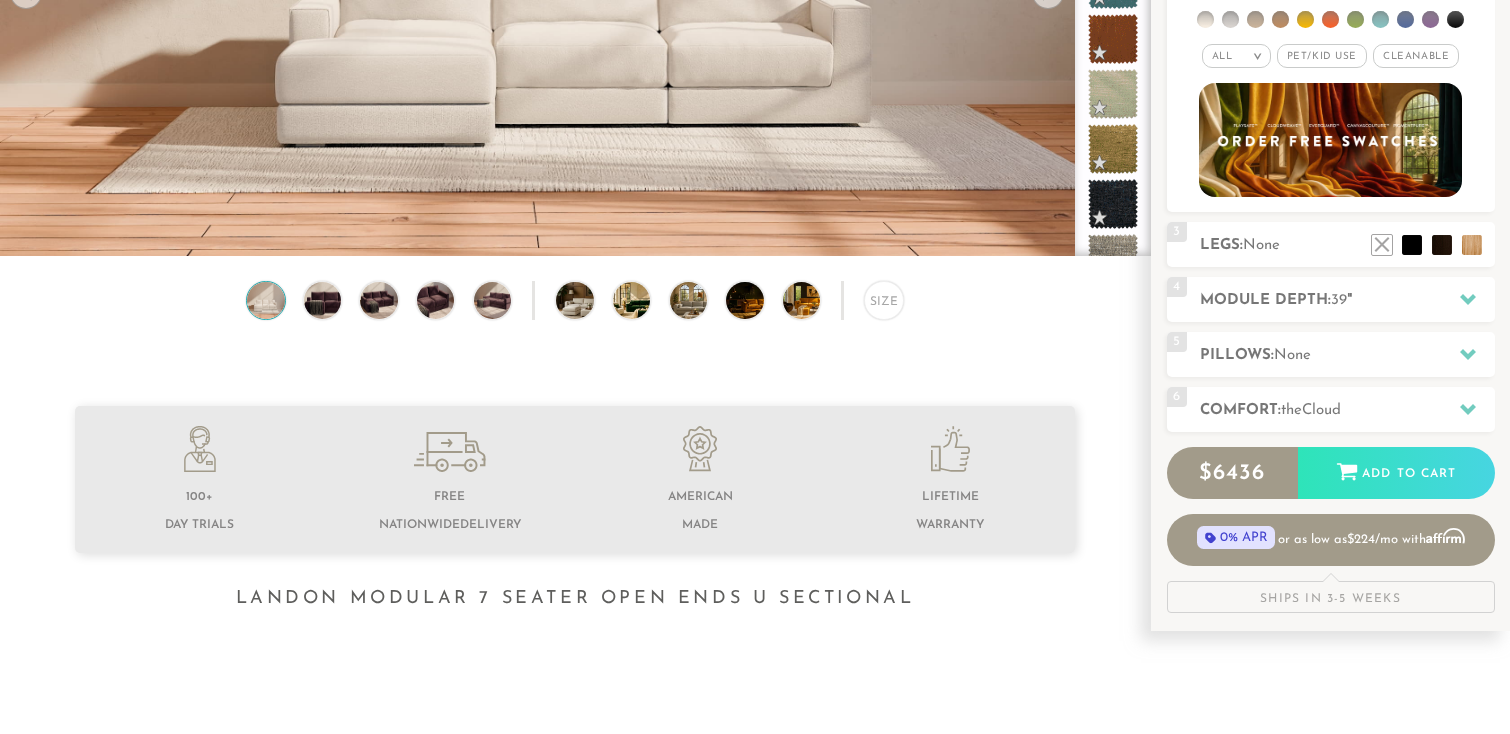 click at bounding box center [1355, 19] 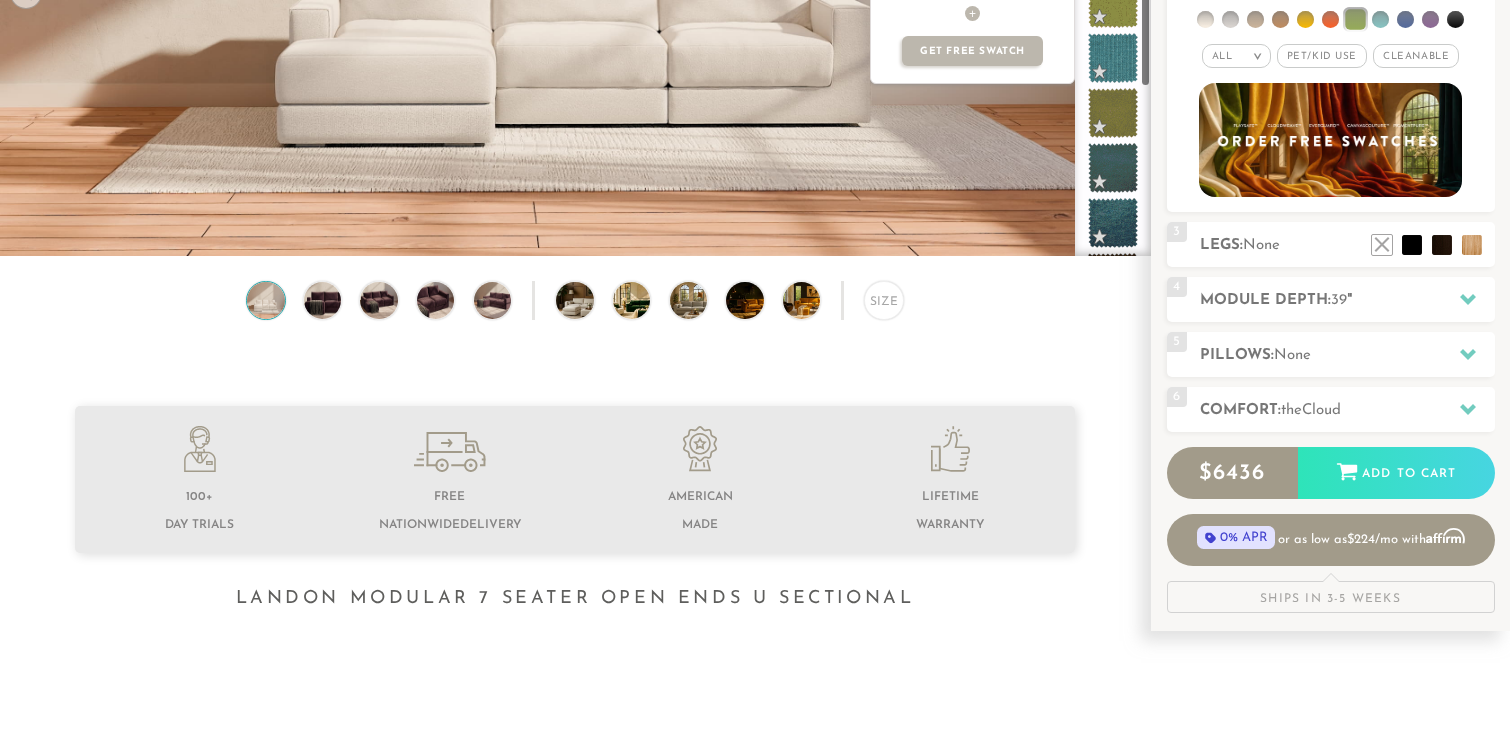 scroll, scrollTop: 1083, scrollLeft: 0, axis: vertical 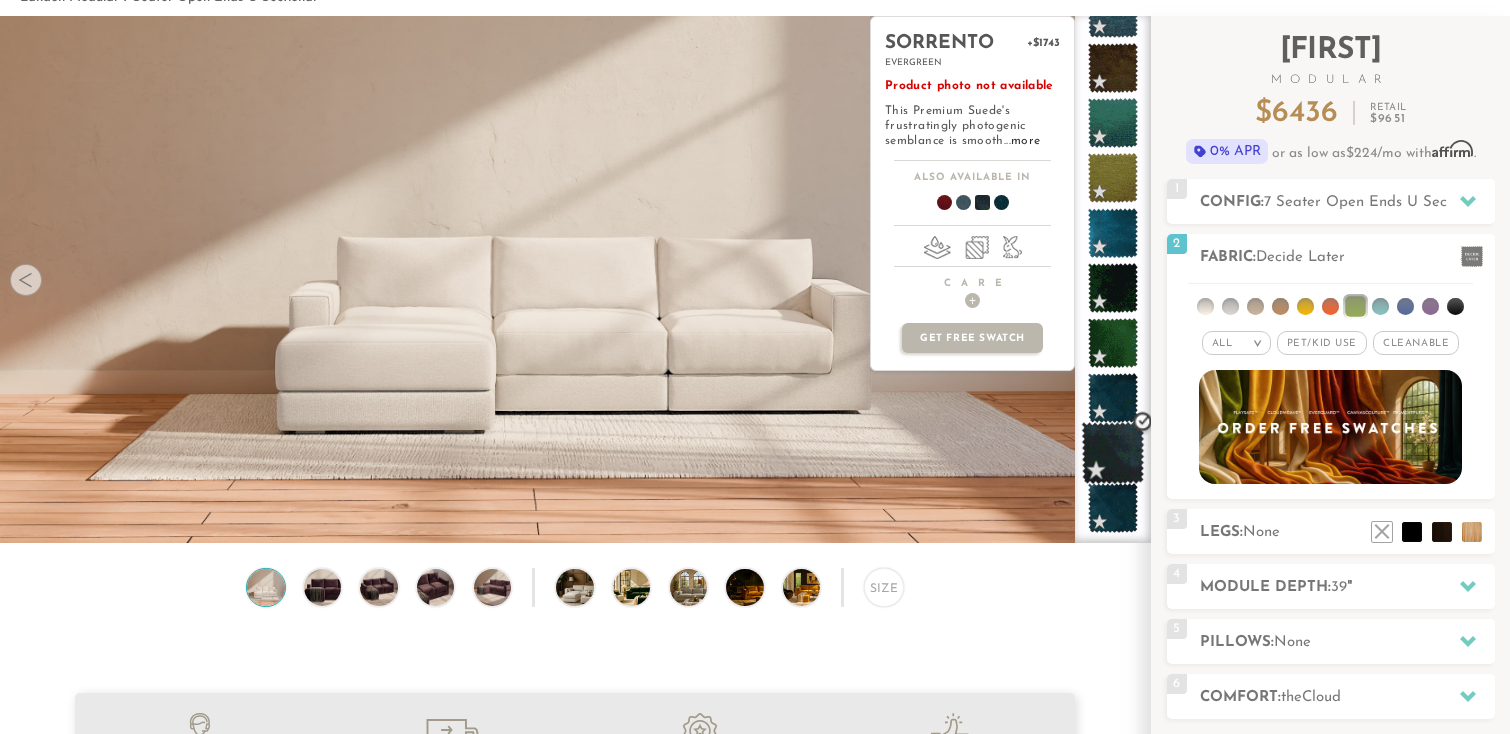 click at bounding box center (1113, 453) 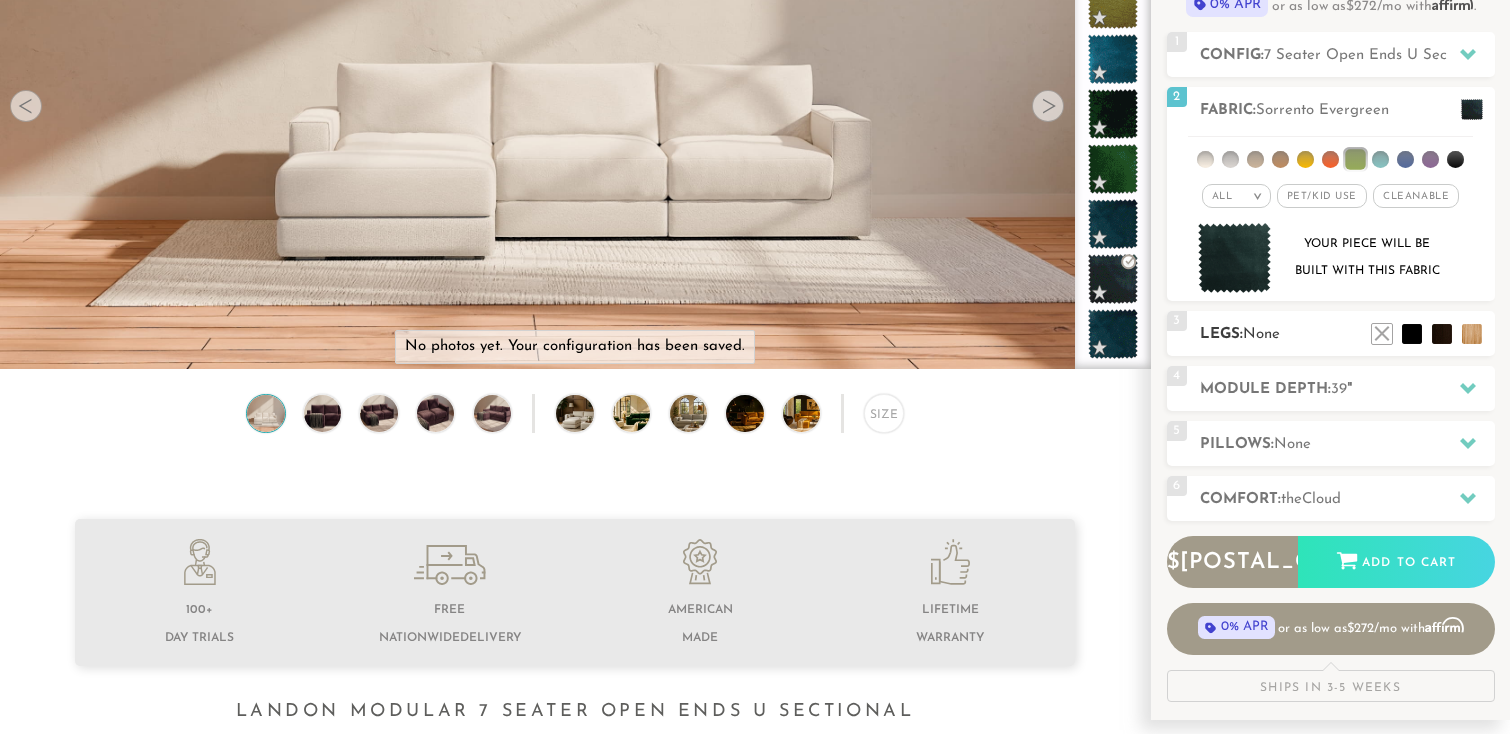 scroll, scrollTop: 328, scrollLeft: 0, axis: vertical 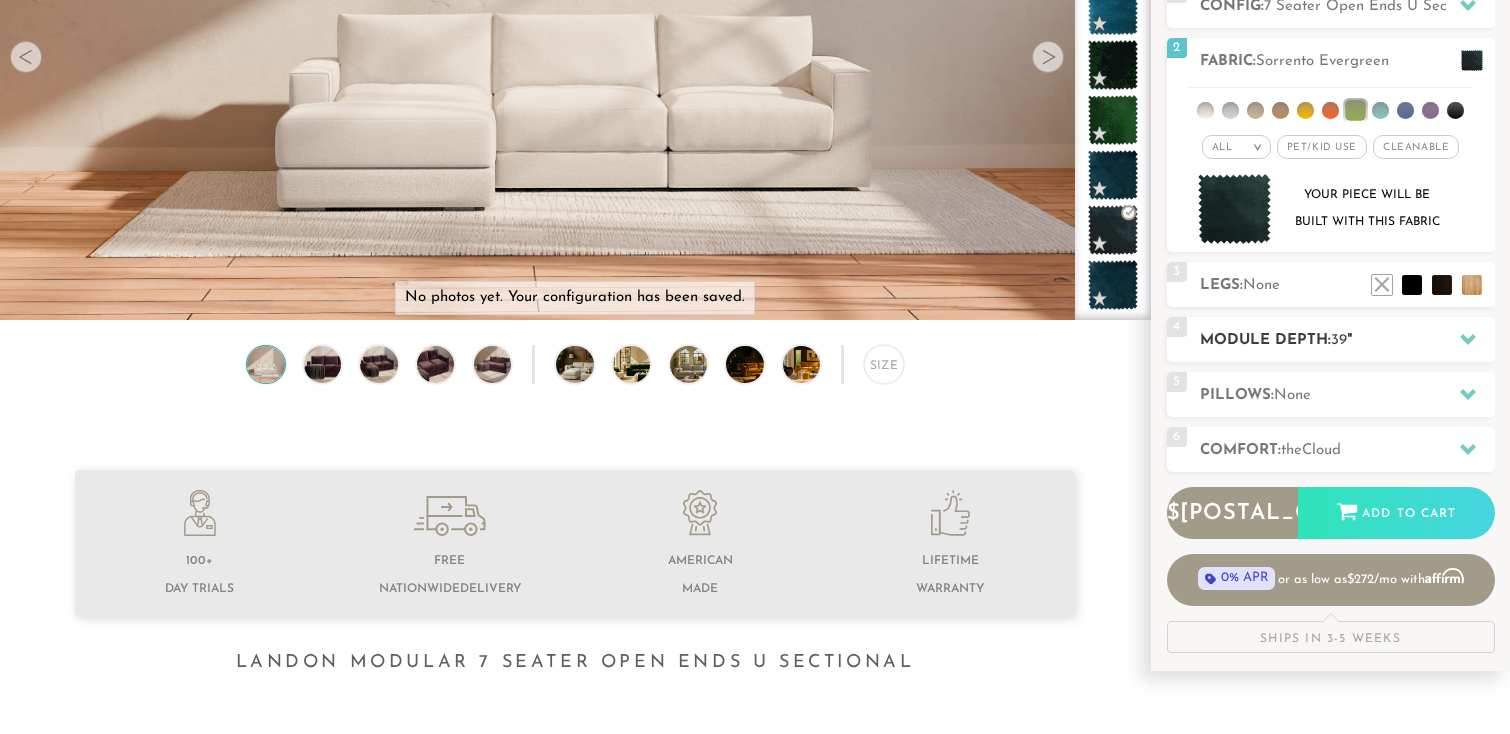 click on "39" at bounding box center (1339, 340) 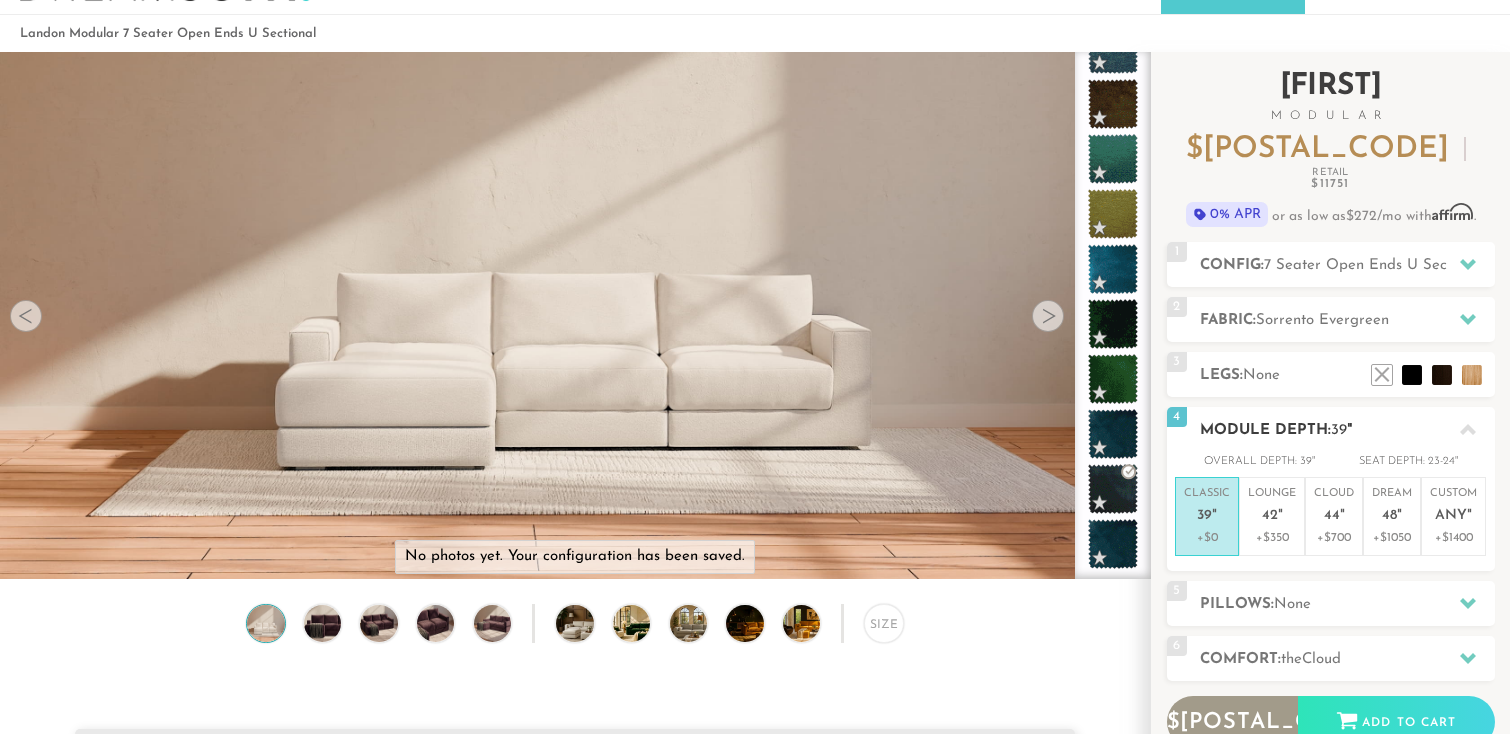 scroll, scrollTop: 58, scrollLeft: 0, axis: vertical 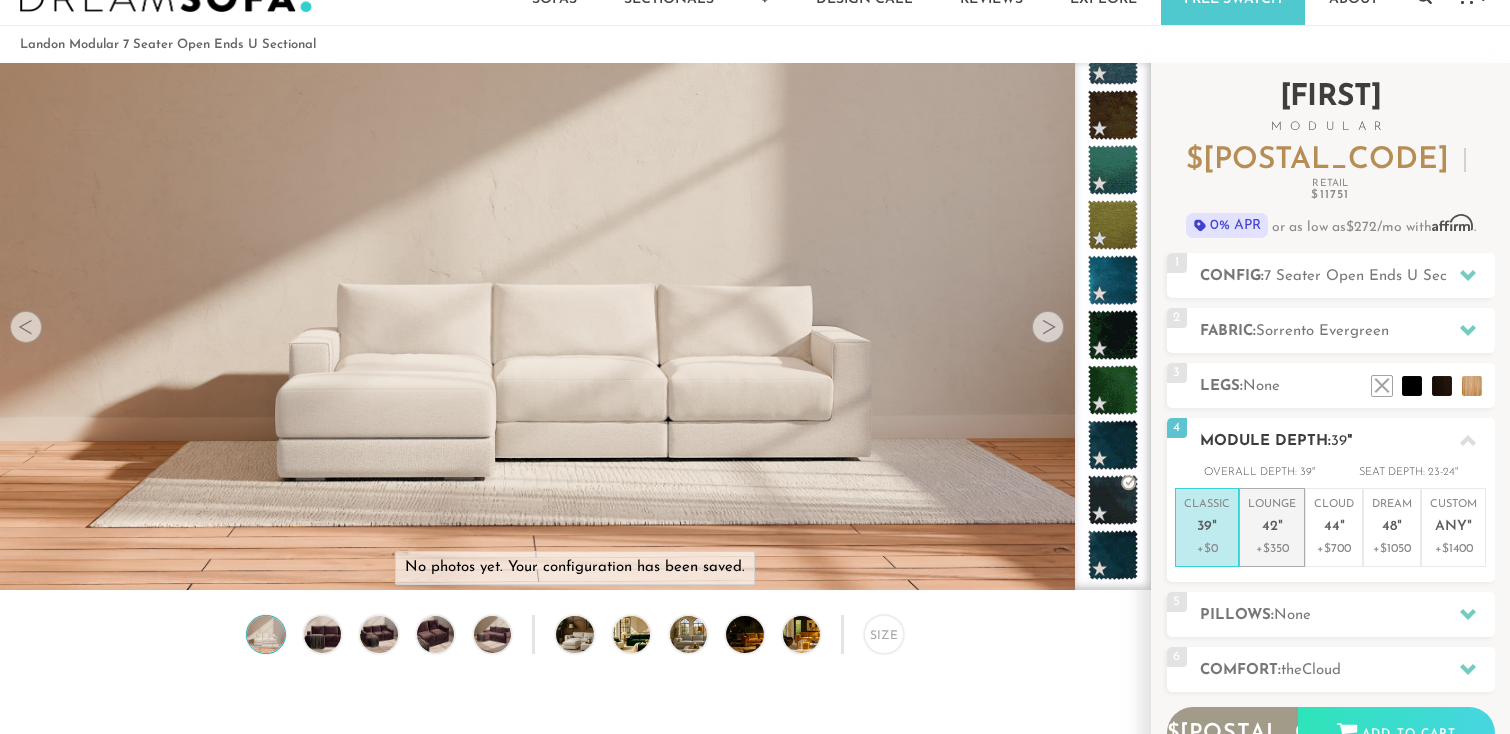 click on "Lounge 42 "" at bounding box center [1272, 518] 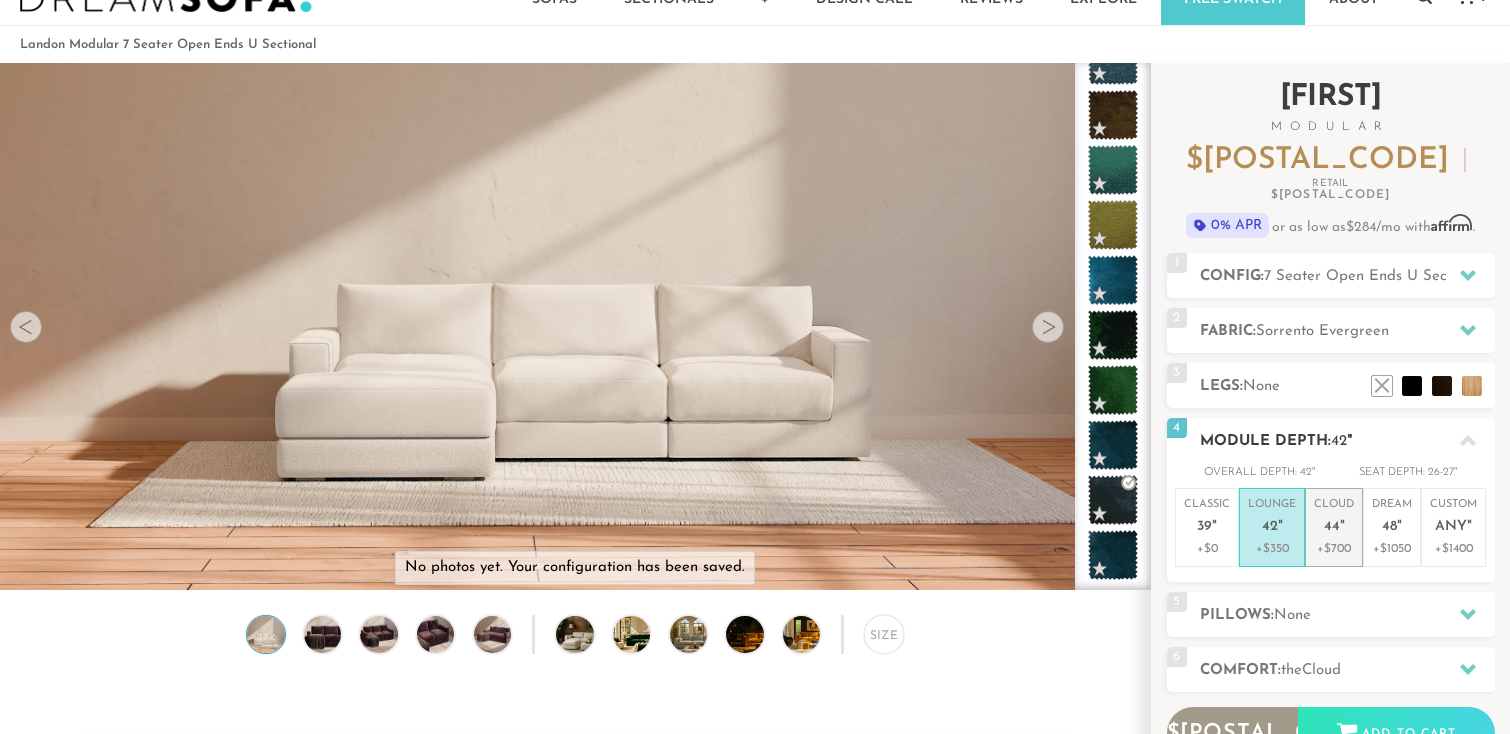 click on "44" at bounding box center (1332, 527) 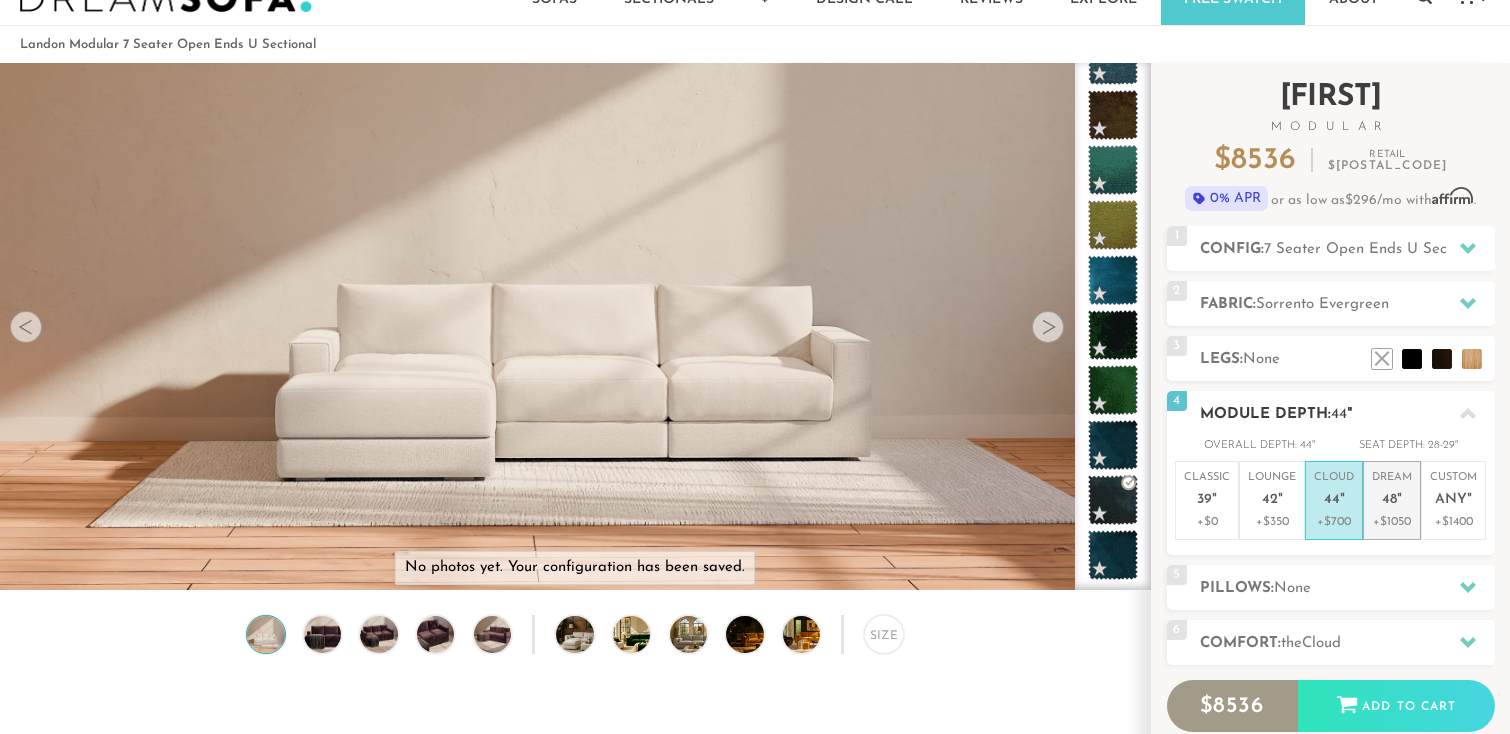 click on "Dream 48 "
+$1050" at bounding box center [1392, 500] 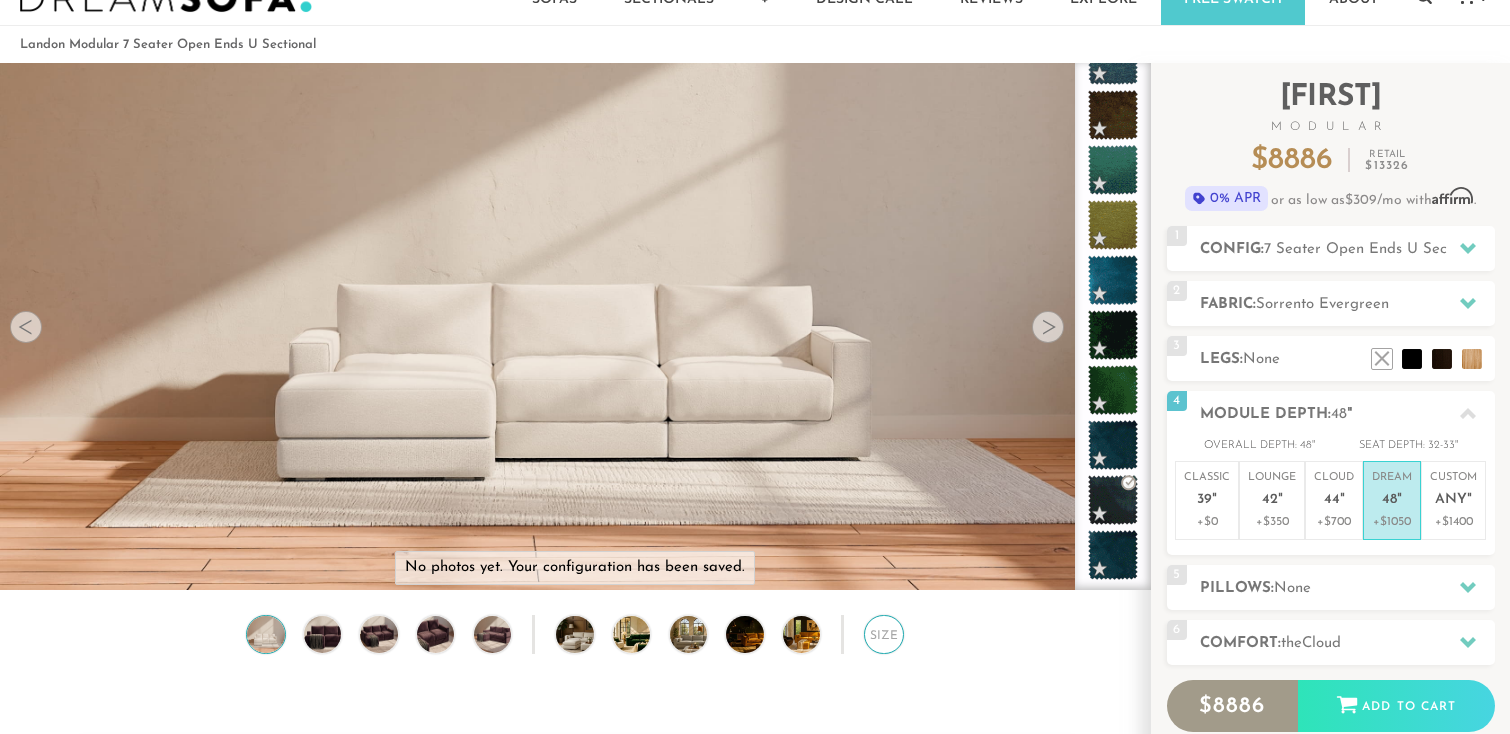 click on "Size" at bounding box center (883, 634) 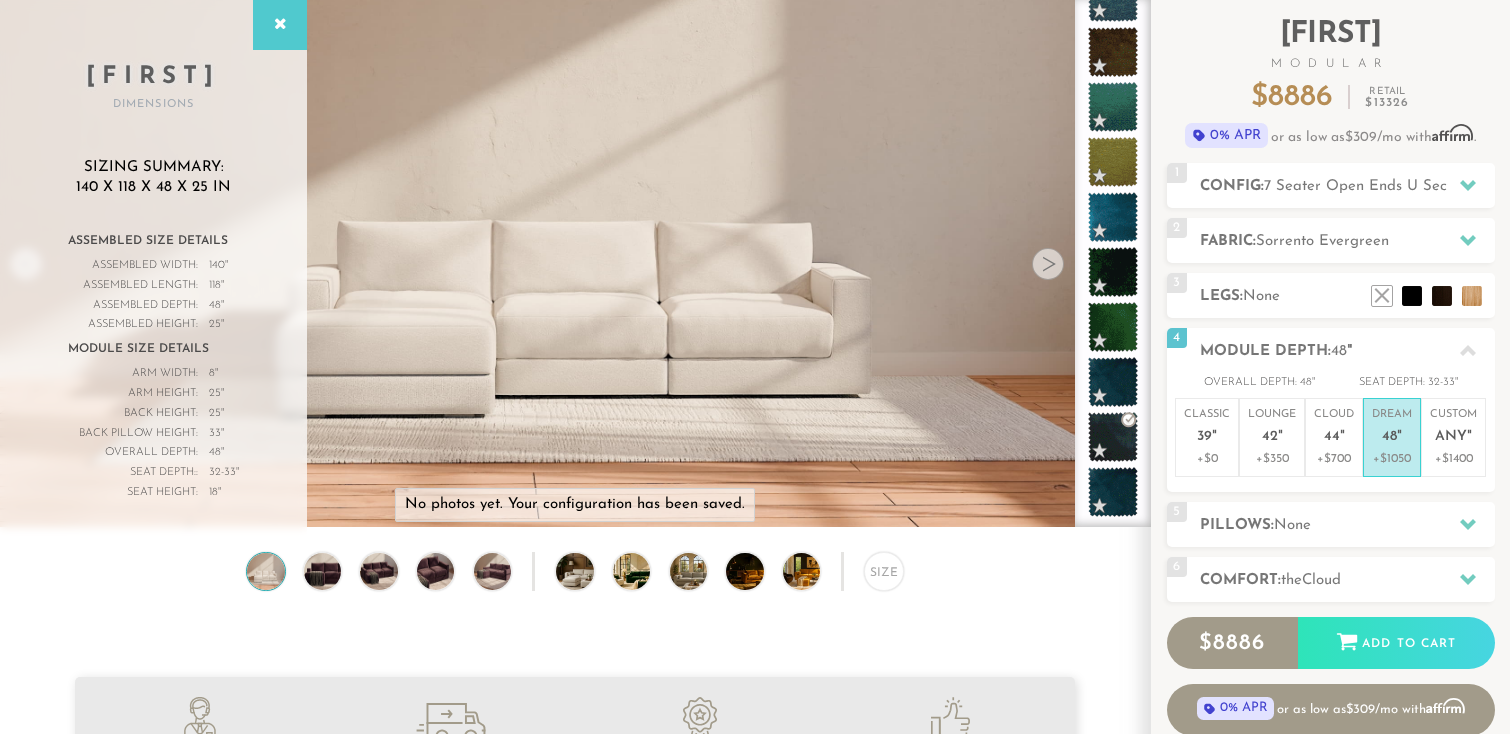 scroll, scrollTop: 127, scrollLeft: 0, axis: vertical 